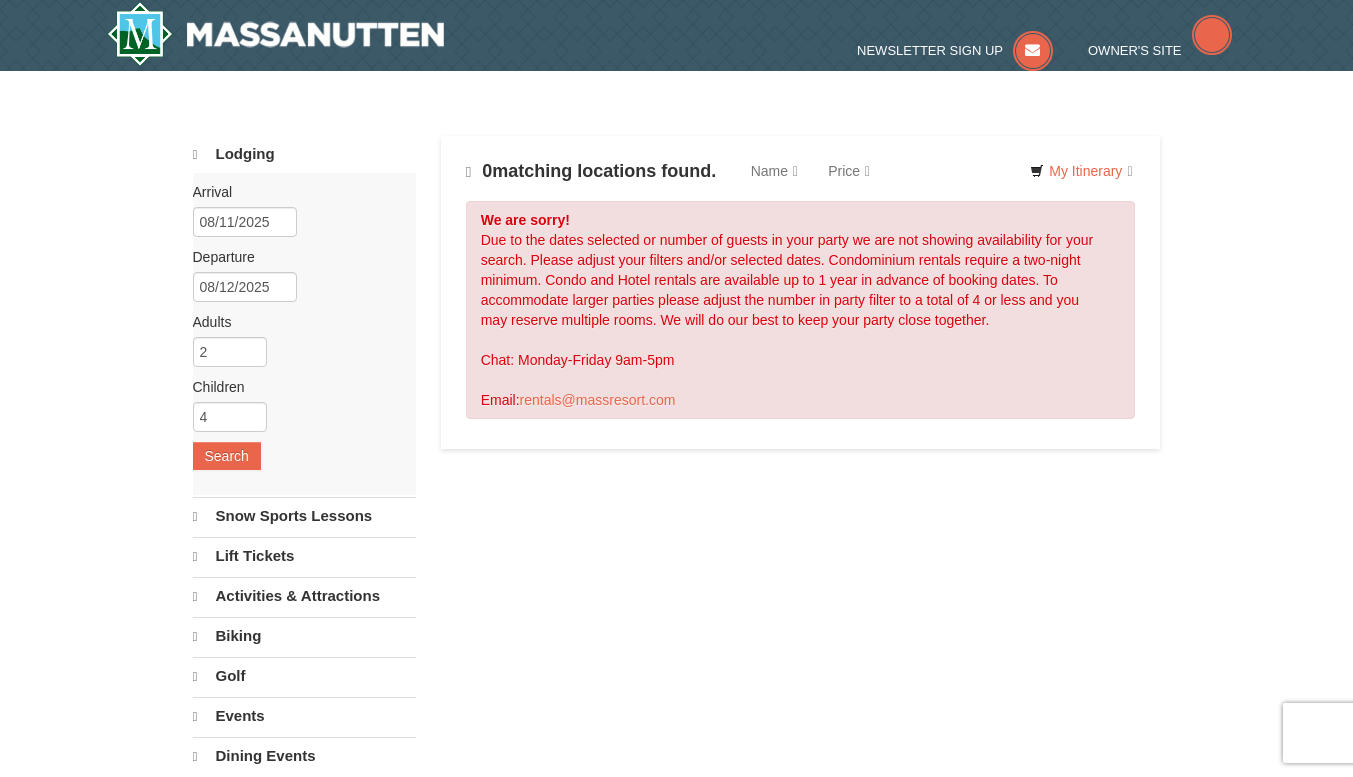 scroll, scrollTop: 0, scrollLeft: 0, axis: both 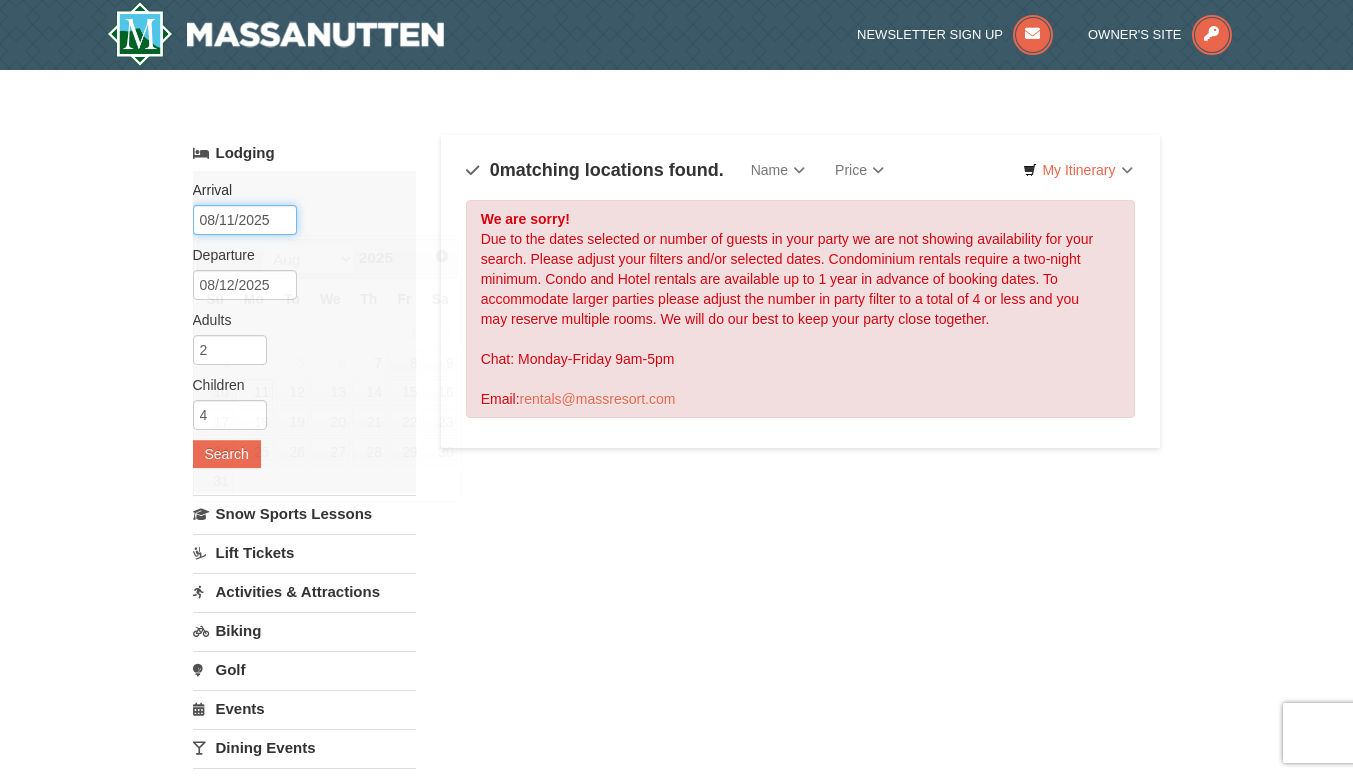 click on "08/11/2025" at bounding box center (245, 220) 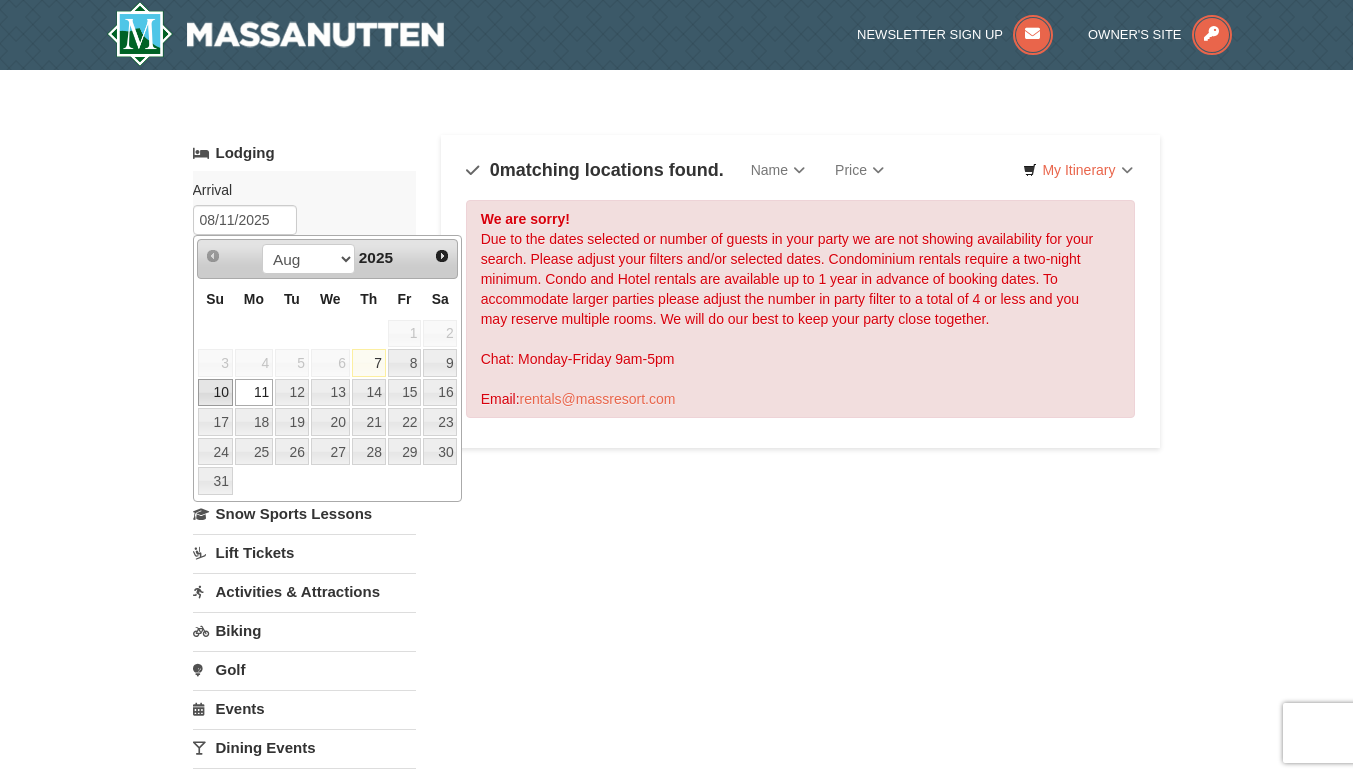 click on "10" at bounding box center (215, 393) 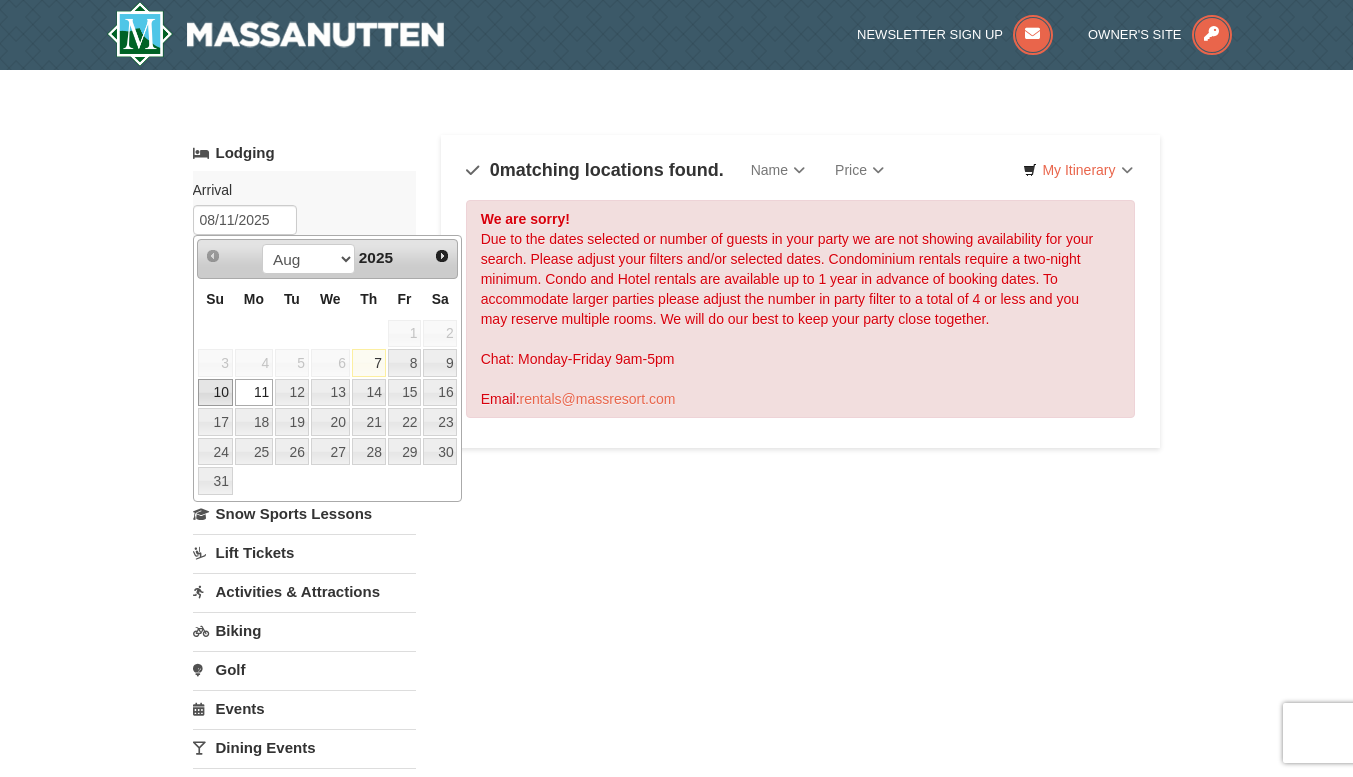 type on "08/10/2025" 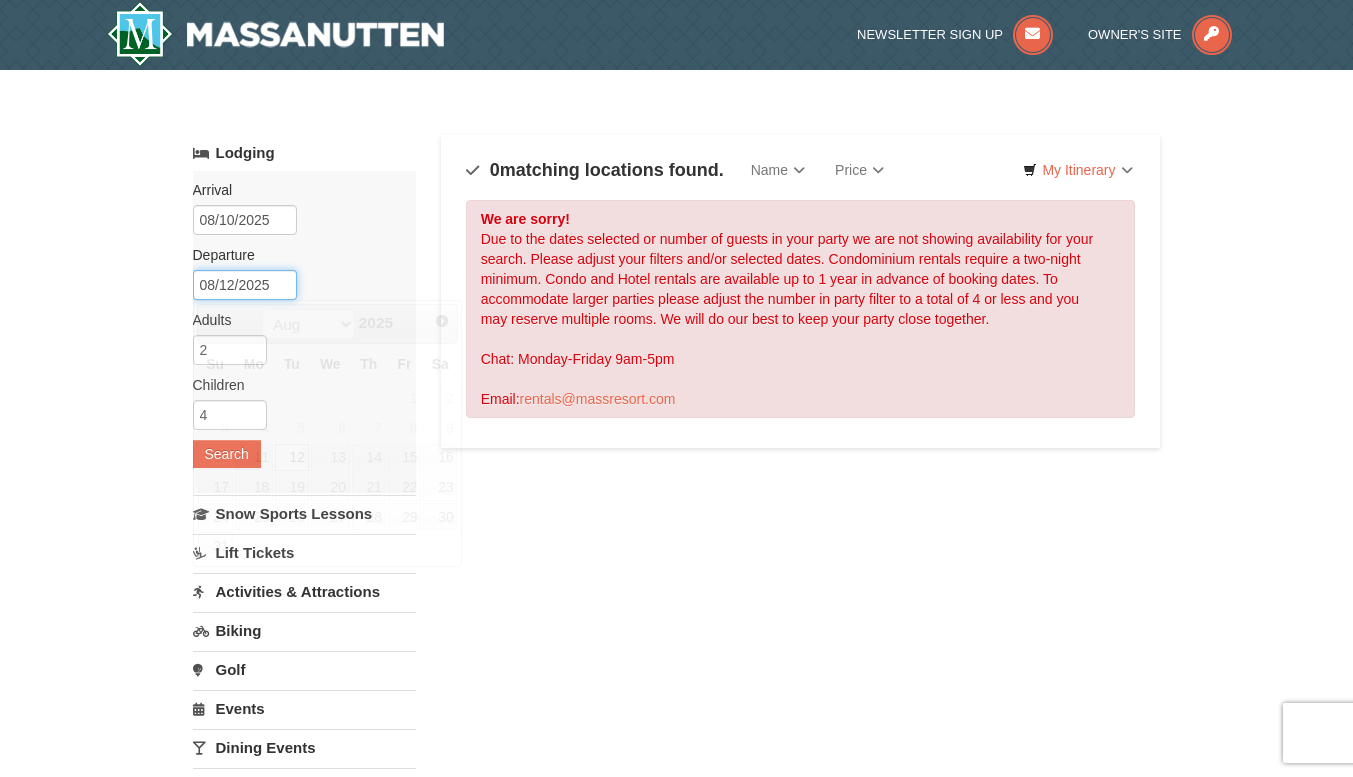 click on "08/12/2025" at bounding box center (245, 285) 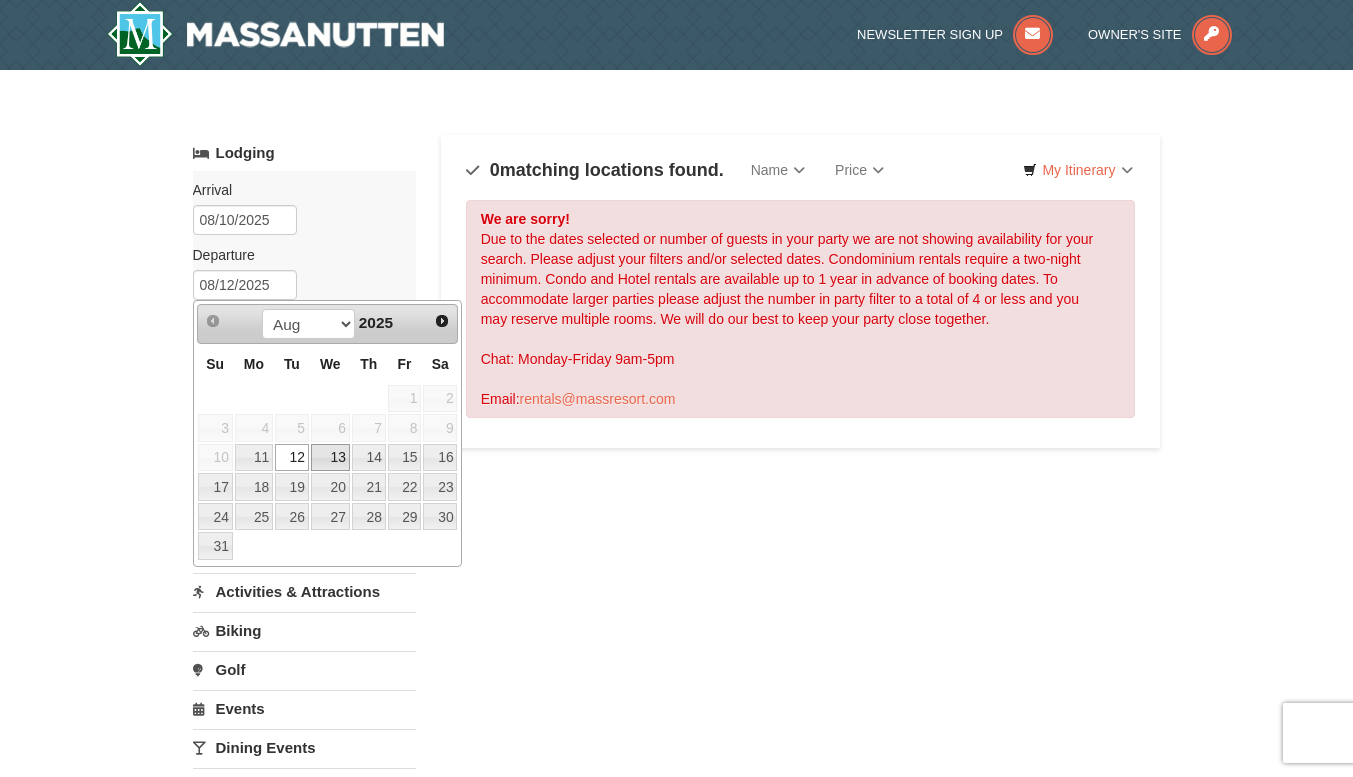 click on "13" at bounding box center (330, 458) 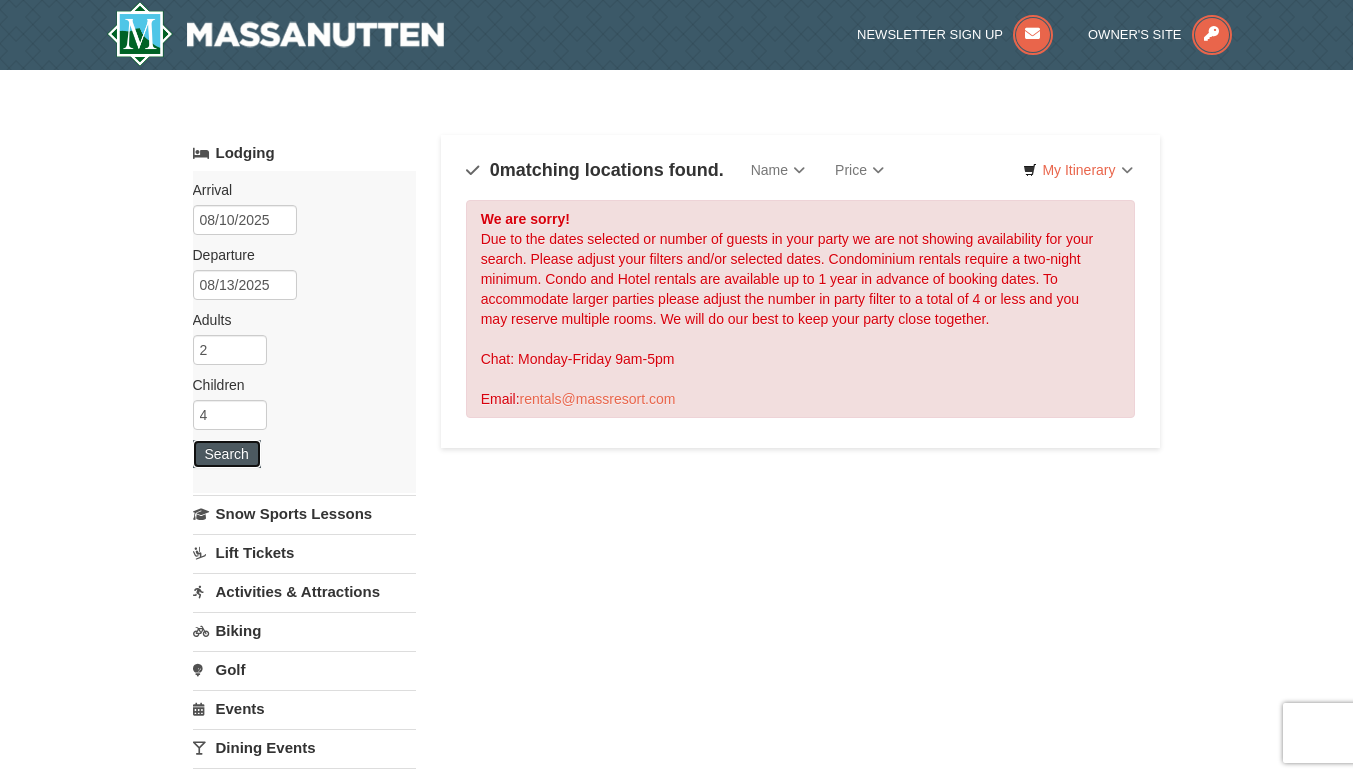 click on "Search" at bounding box center (227, 454) 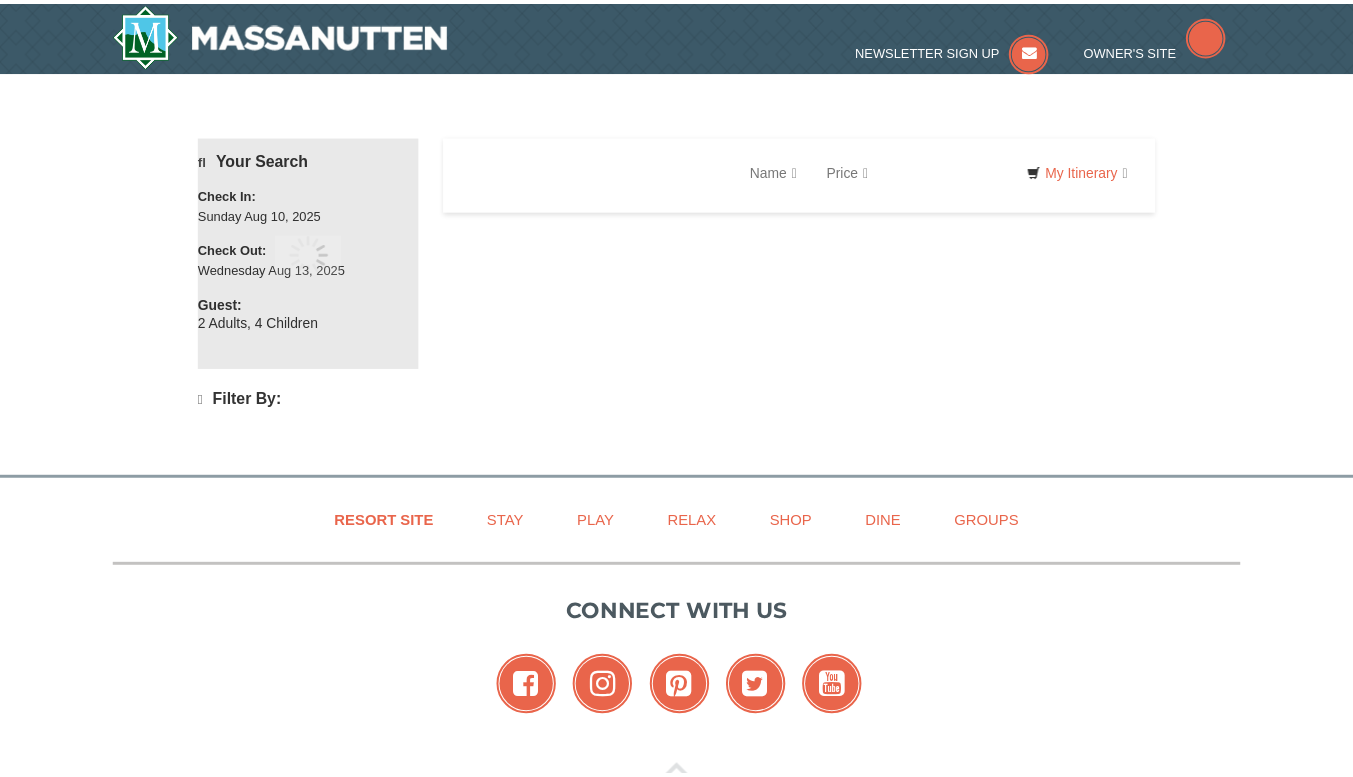 scroll, scrollTop: 0, scrollLeft: 0, axis: both 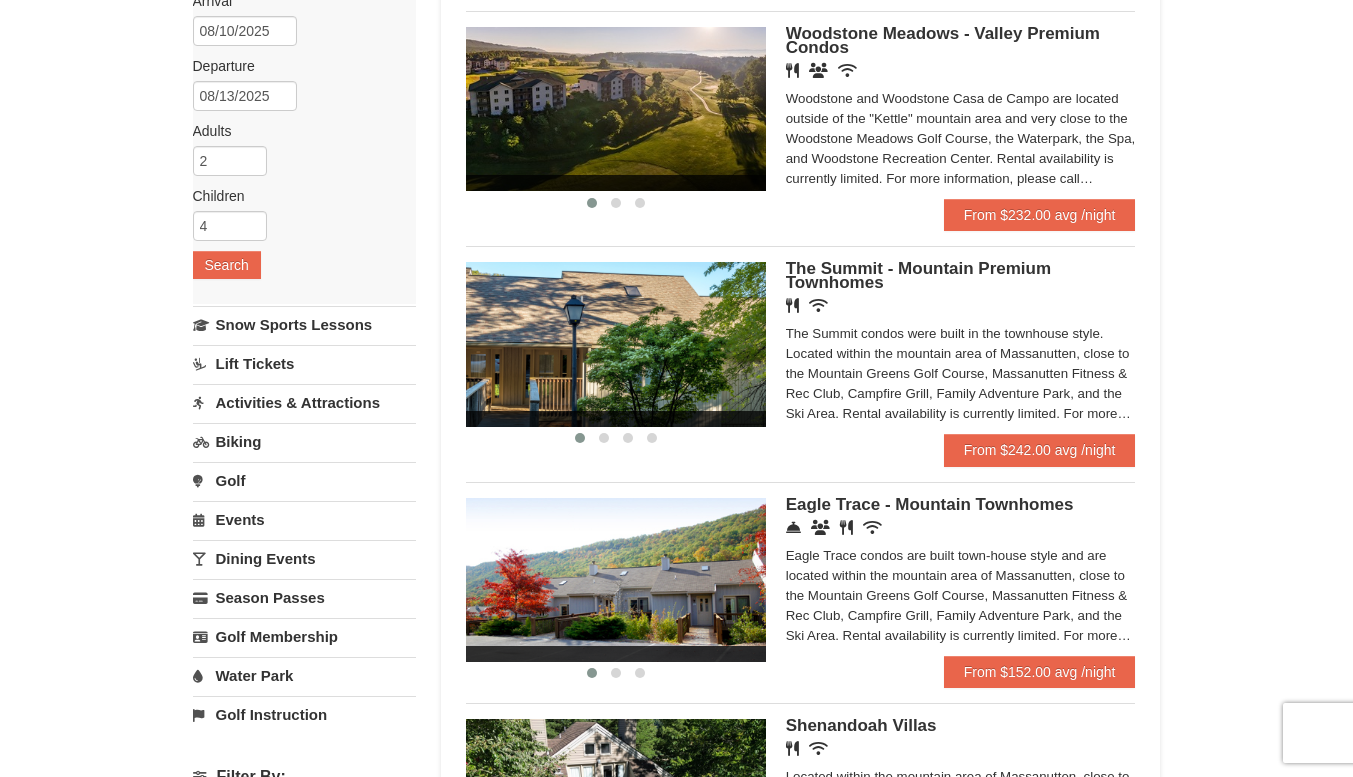 click on "Lift Tickets" at bounding box center [304, 363] 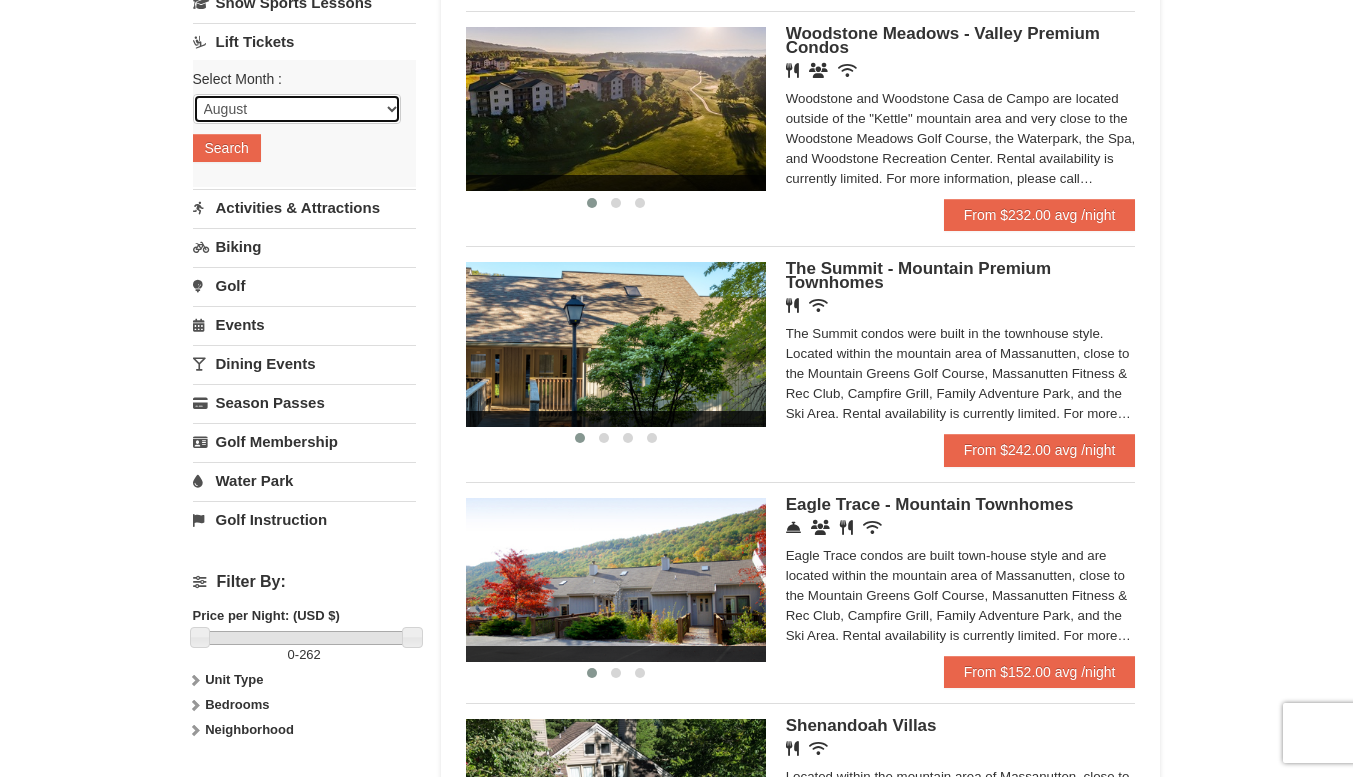 click on "August  September  October  November  December  January  February  March  April  May  June  July" at bounding box center (297, 109) 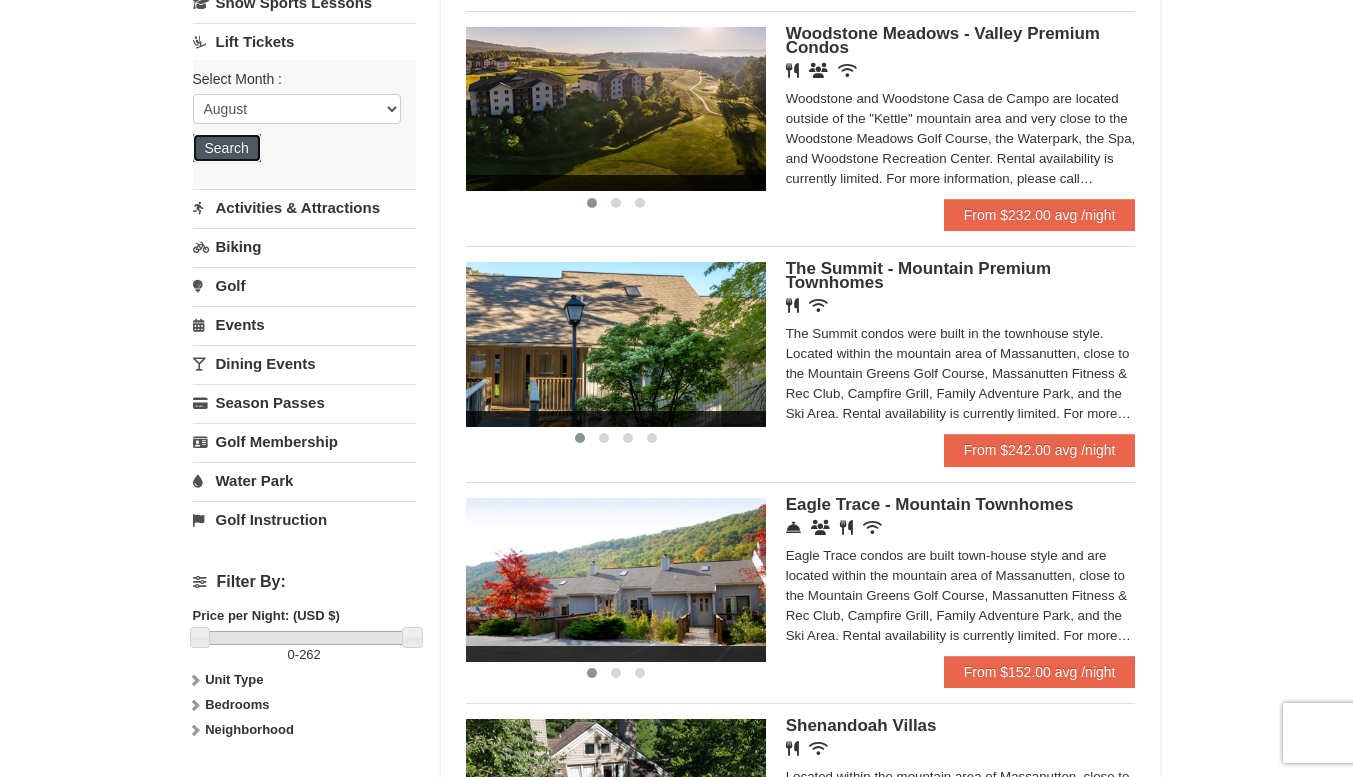 click on "Search" at bounding box center (227, 148) 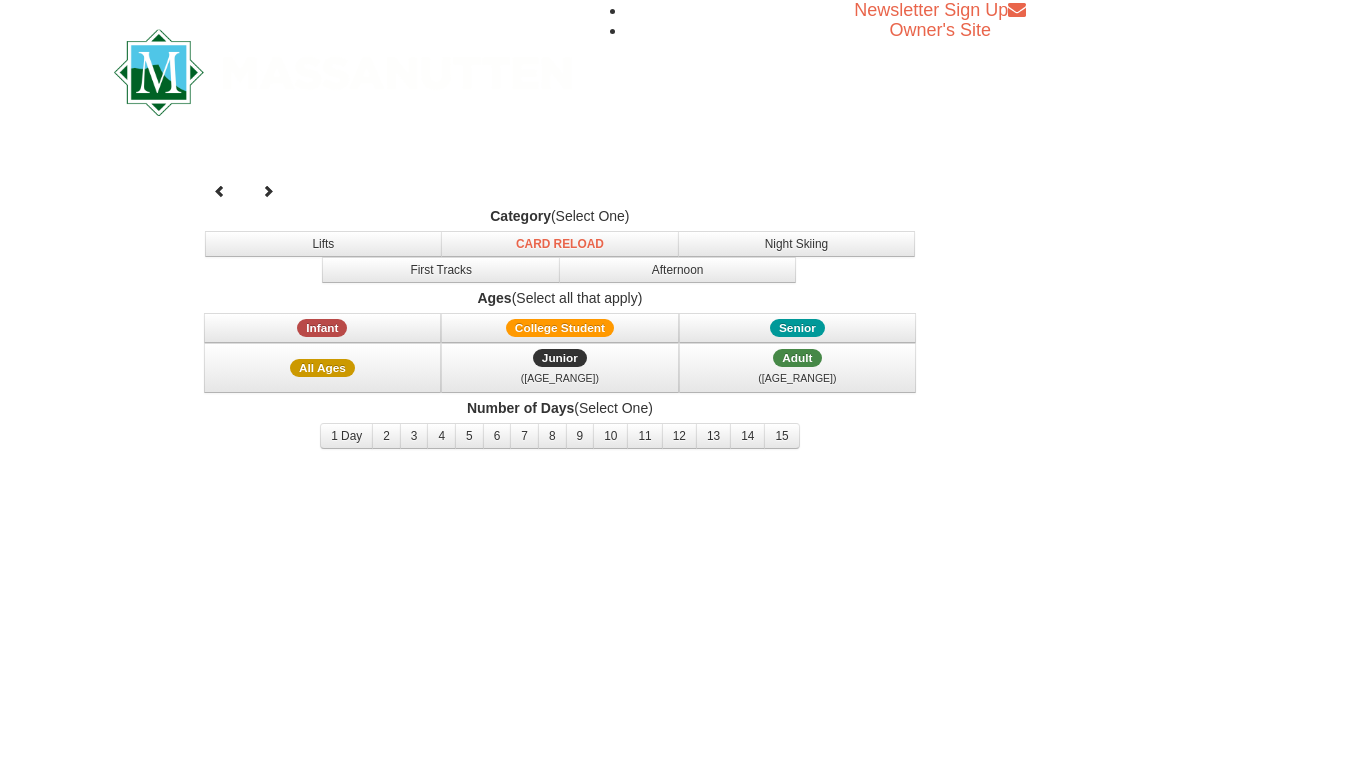 select on "8" 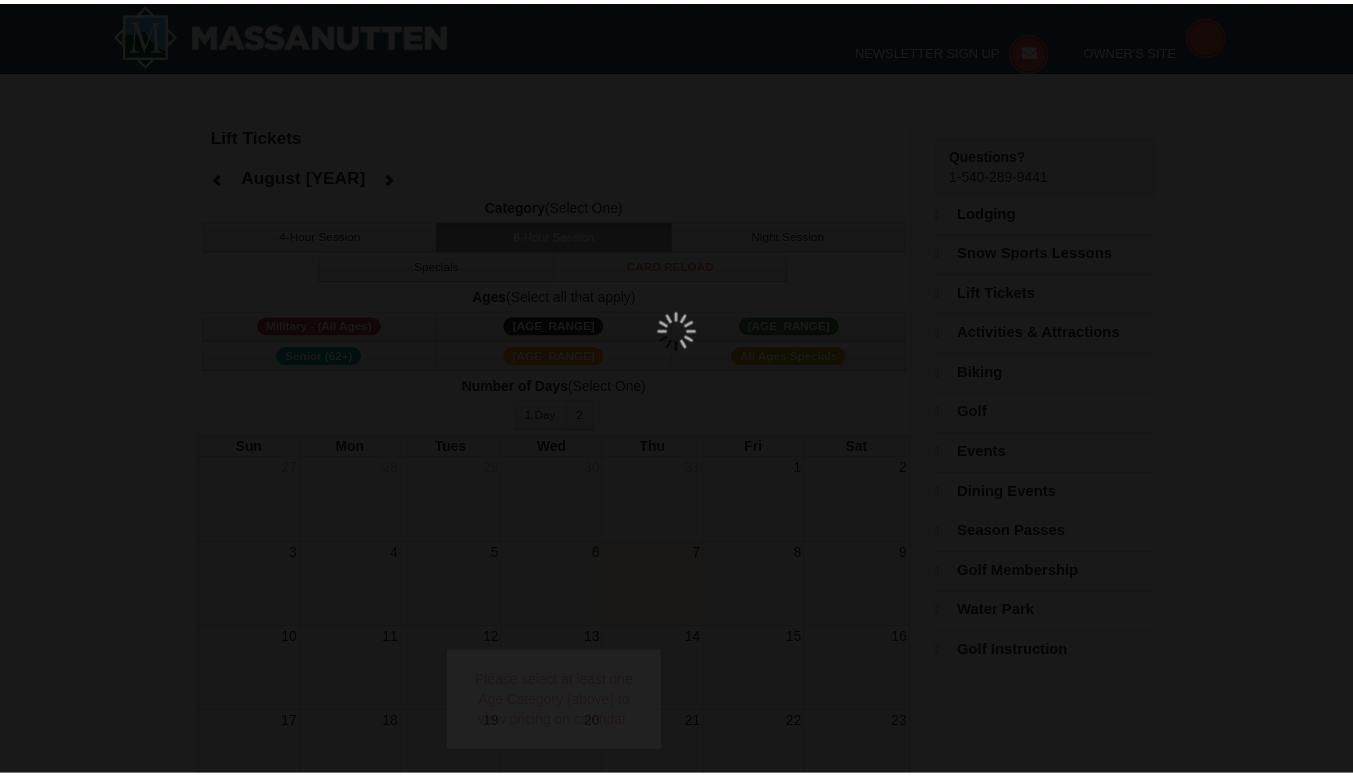 scroll, scrollTop: 0, scrollLeft: 0, axis: both 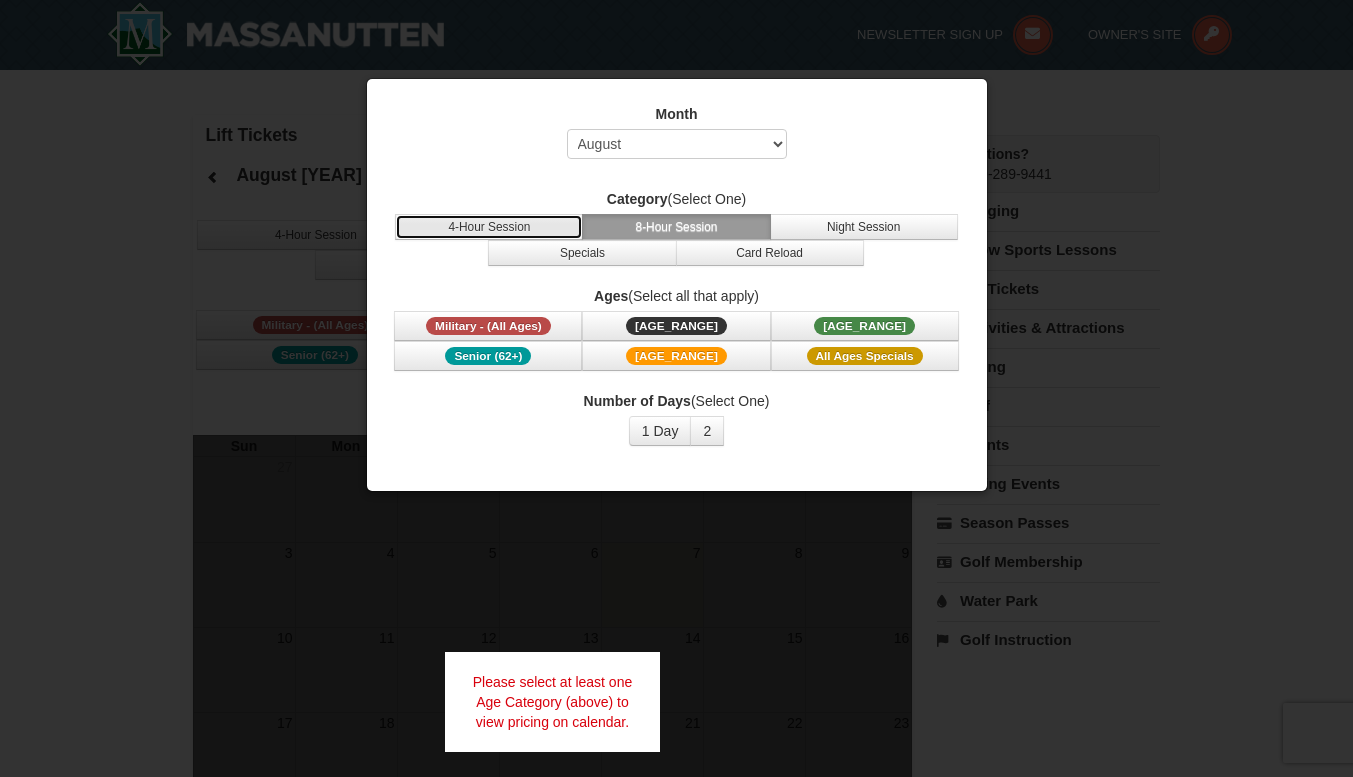 click on "4-Hour Session" at bounding box center [489, 227] 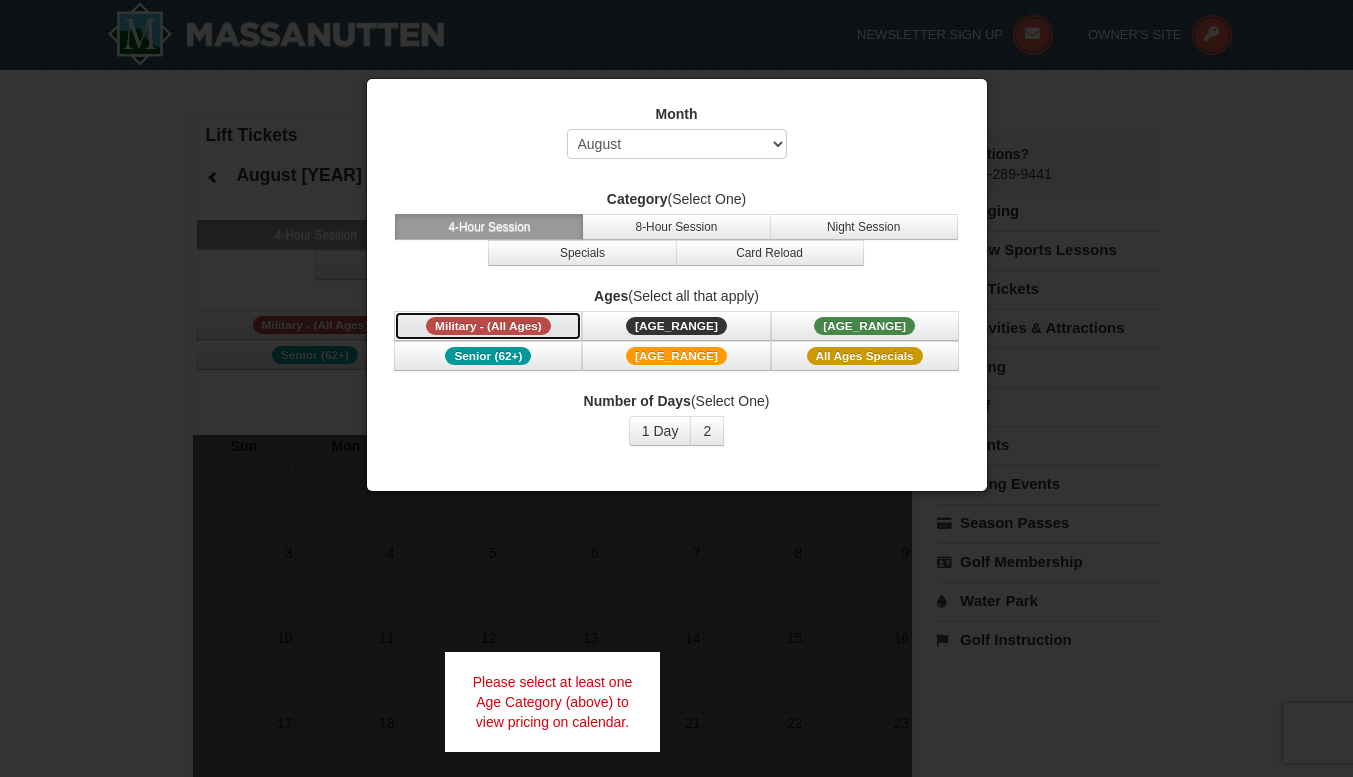 click on "Military - (All Ages)" at bounding box center (488, 326) 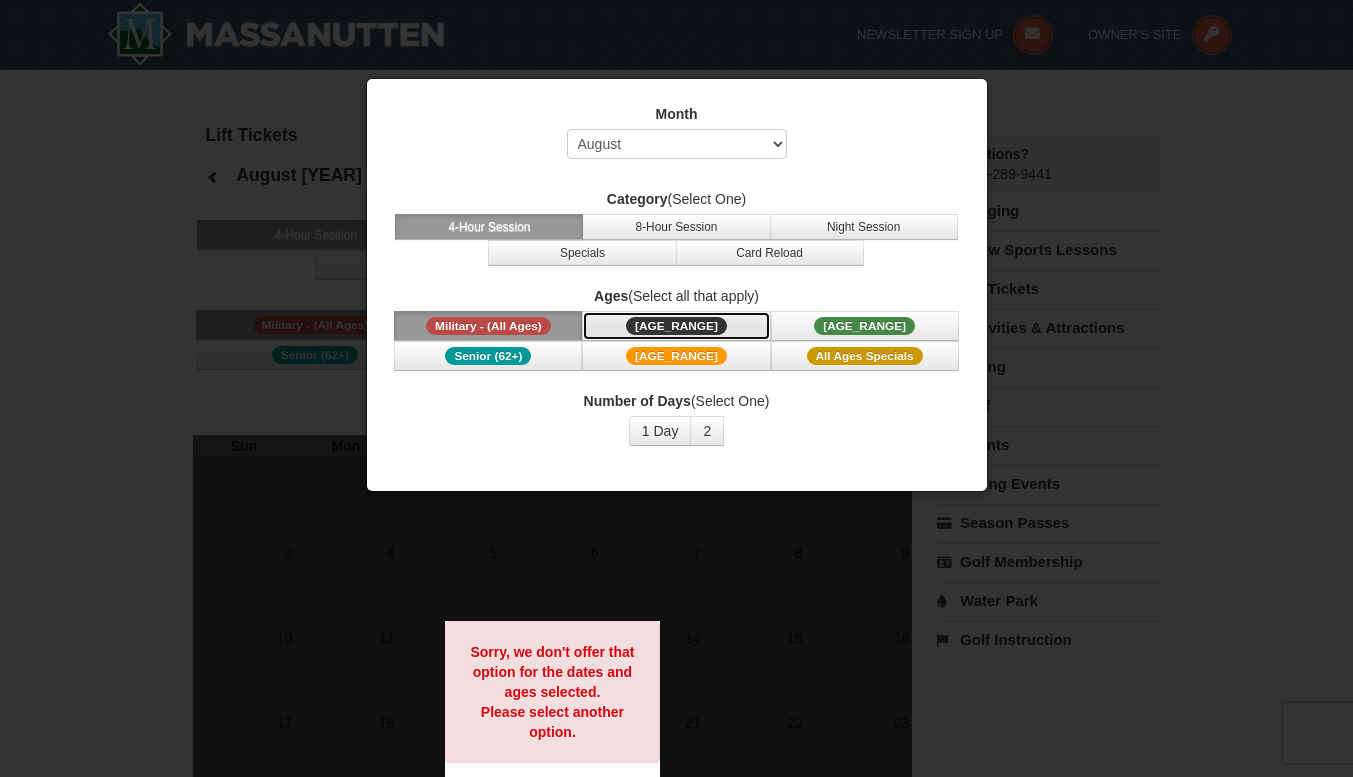 click on "[AGE] ([AGE]-[AGE])" at bounding box center (676, 326) 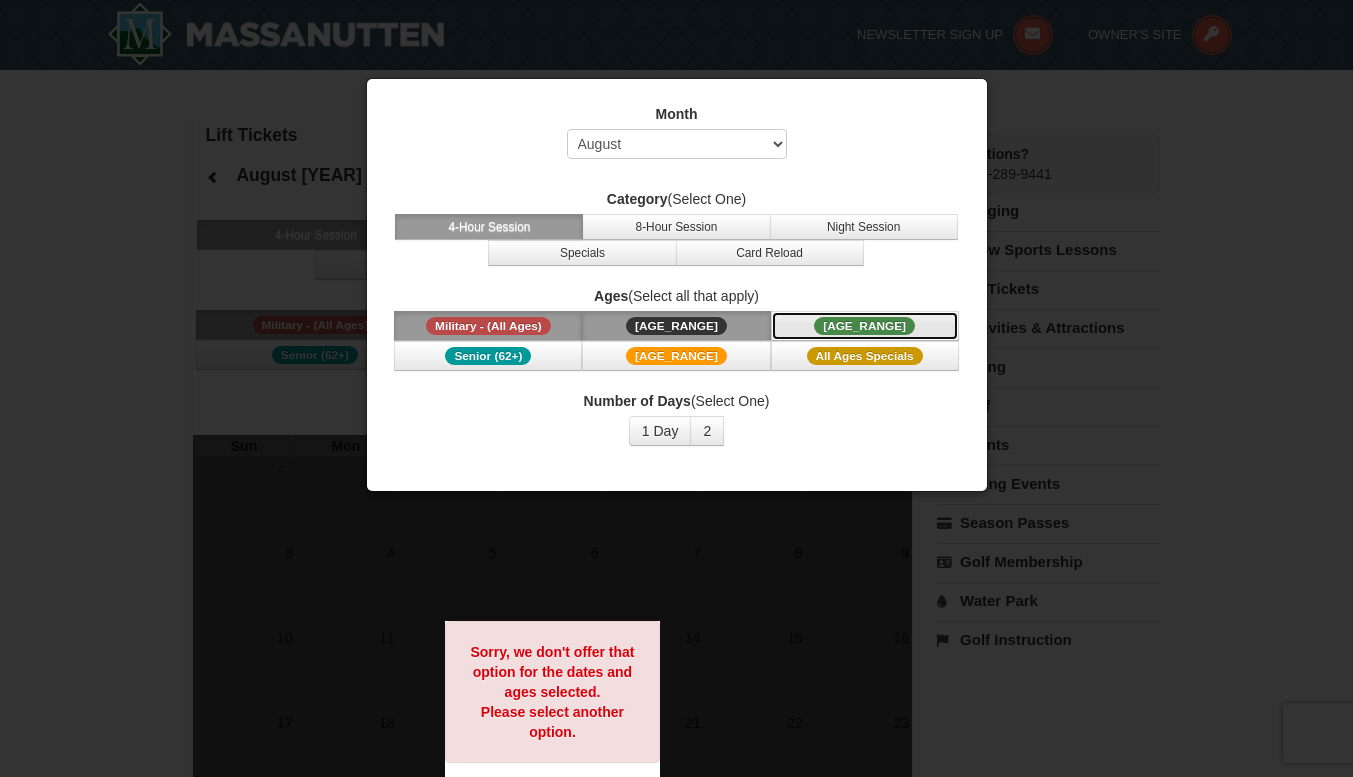 click on "Adult (13-61)
(13 - 61)" at bounding box center [865, 326] 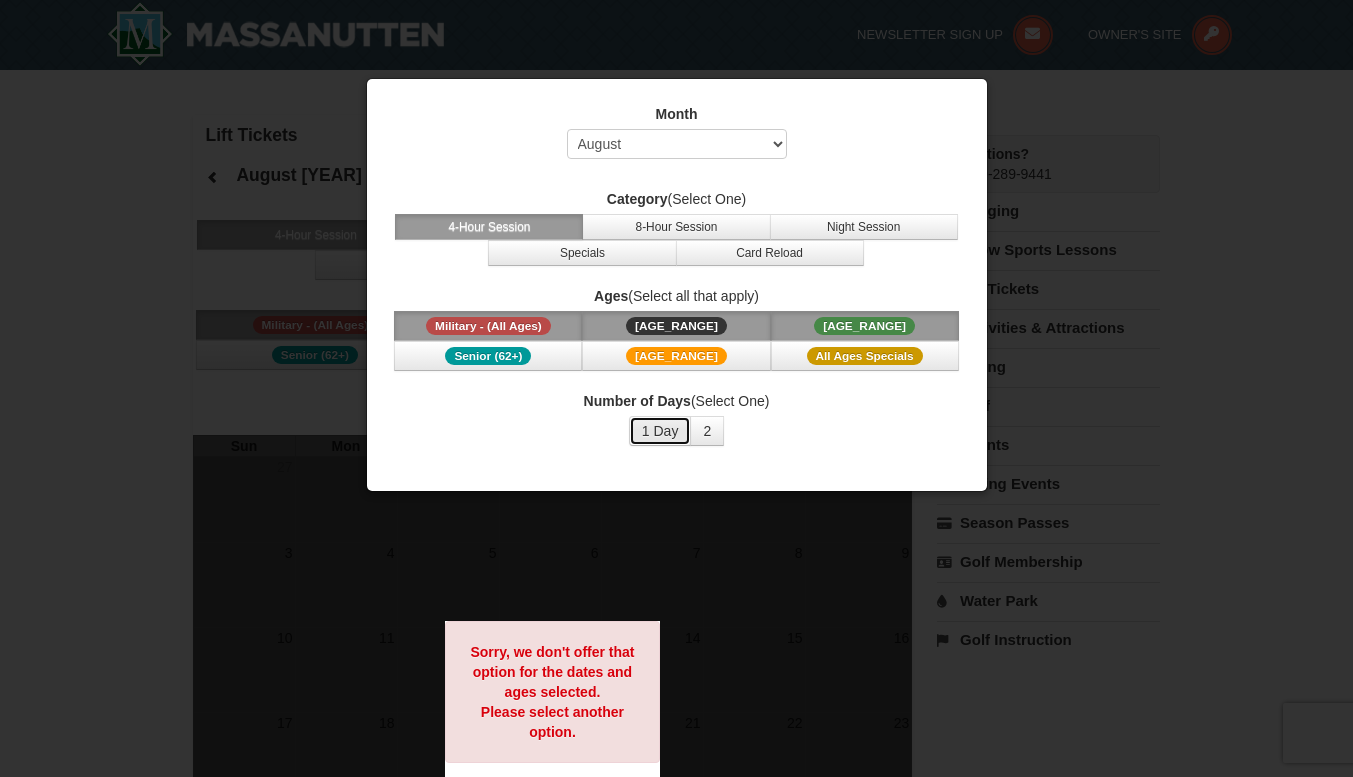 click on "1 Day" at bounding box center (660, 431) 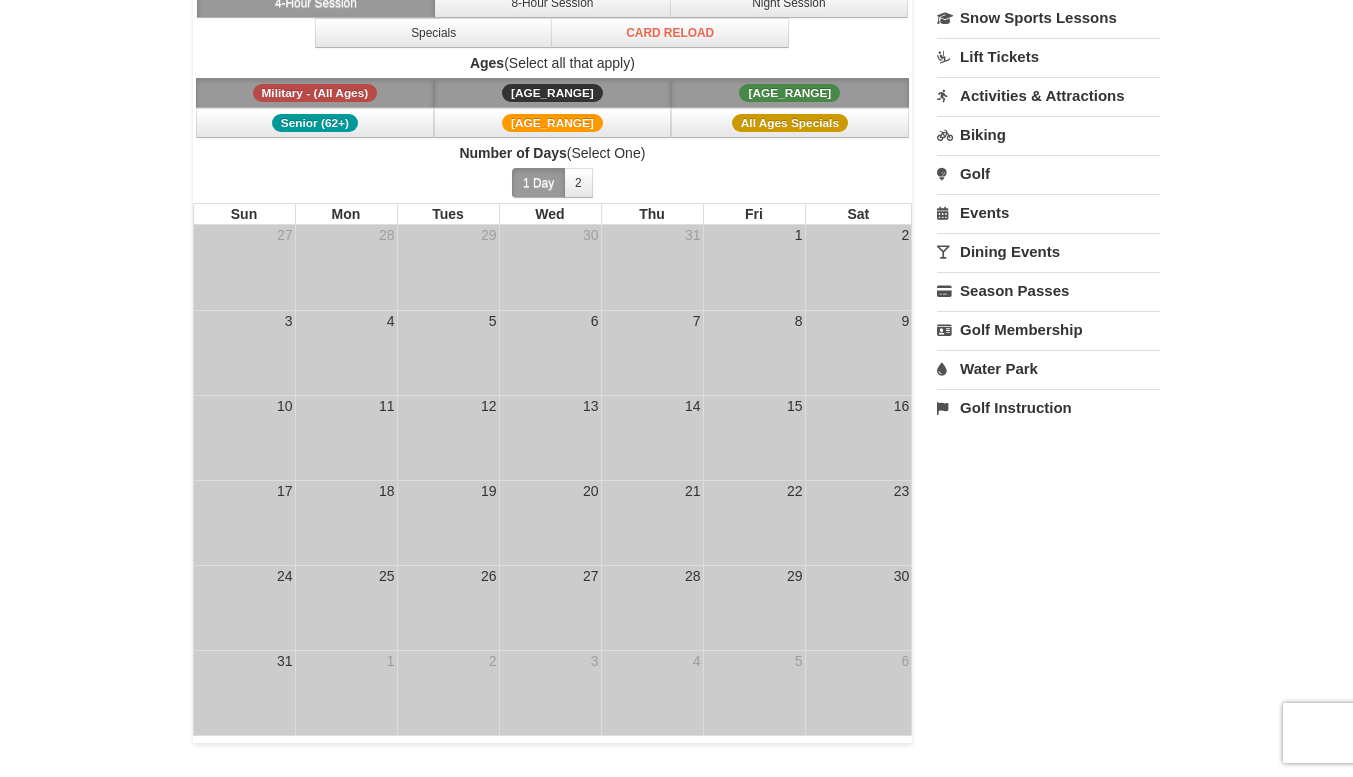 scroll, scrollTop: 231, scrollLeft: 0, axis: vertical 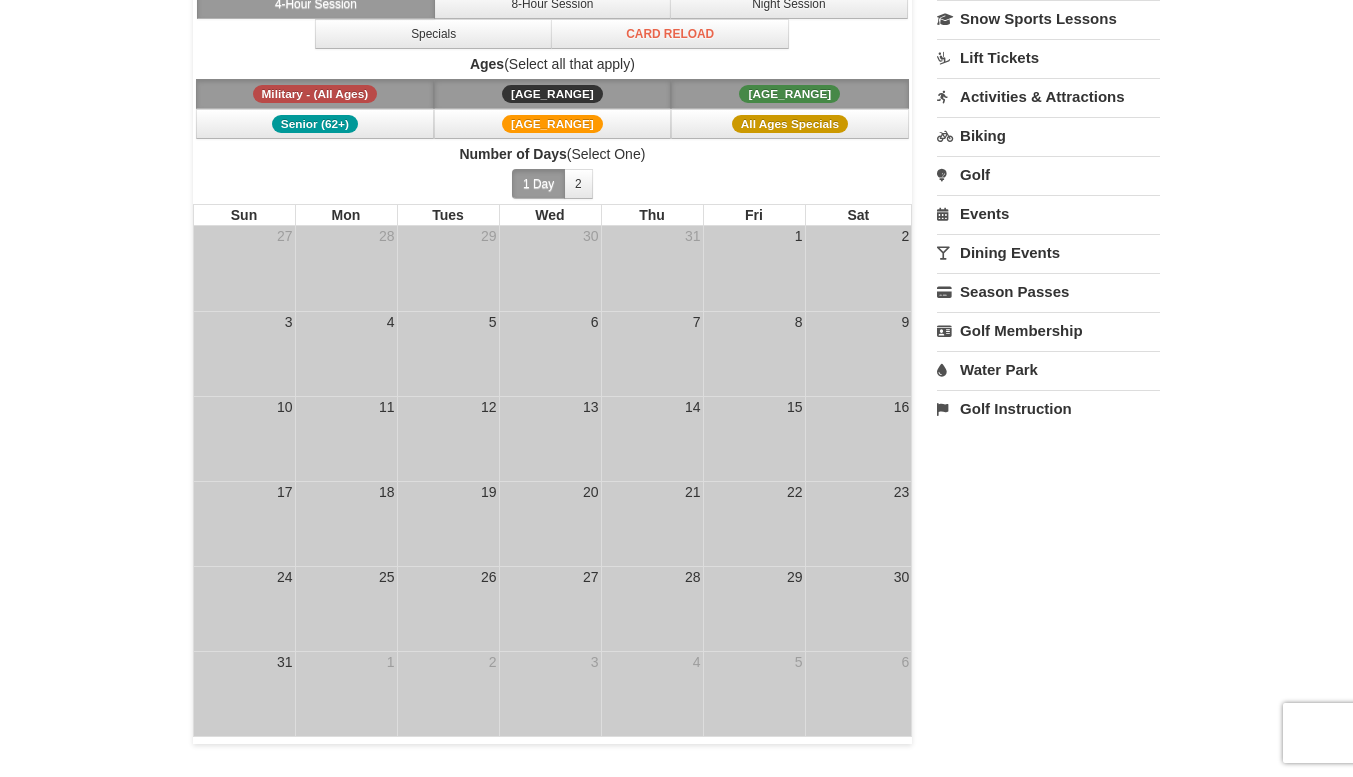 click on "20" at bounding box center [550, 493] 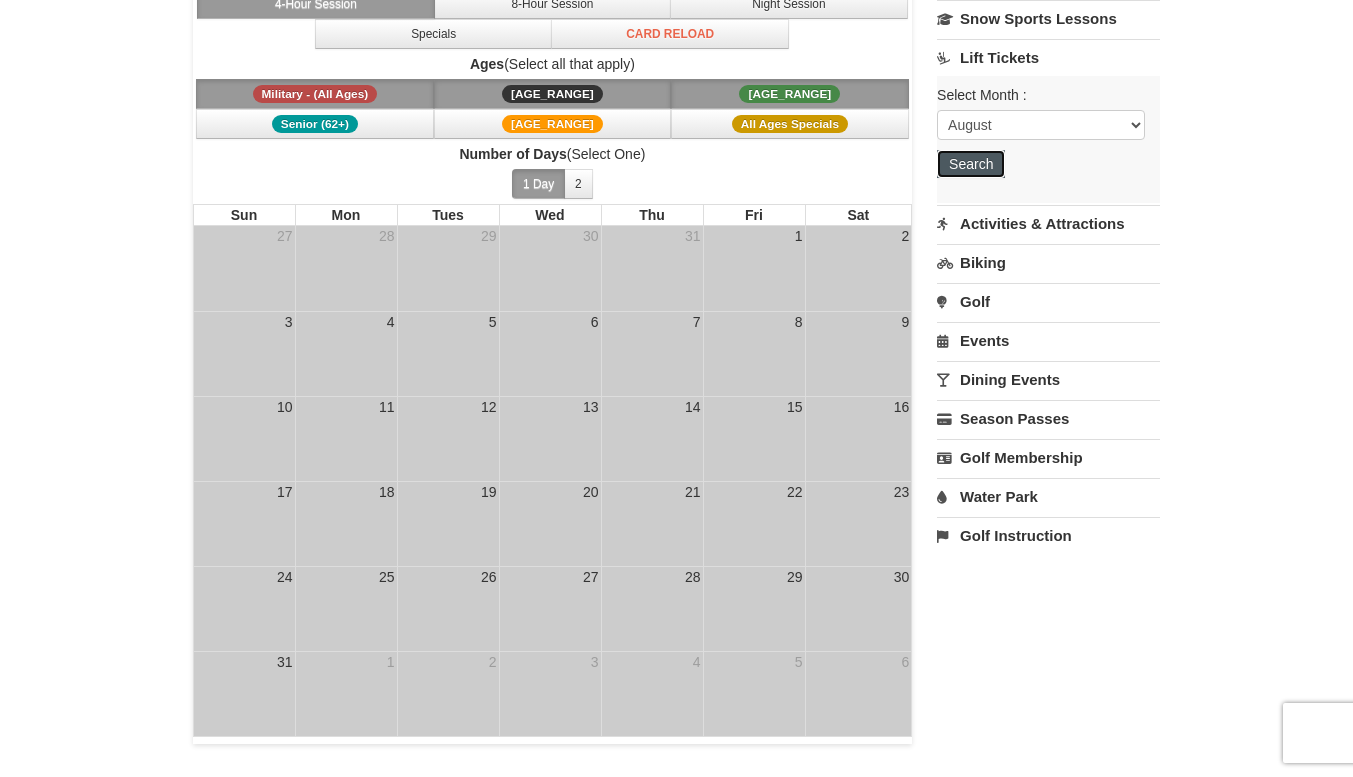 click on "Search" at bounding box center (971, 164) 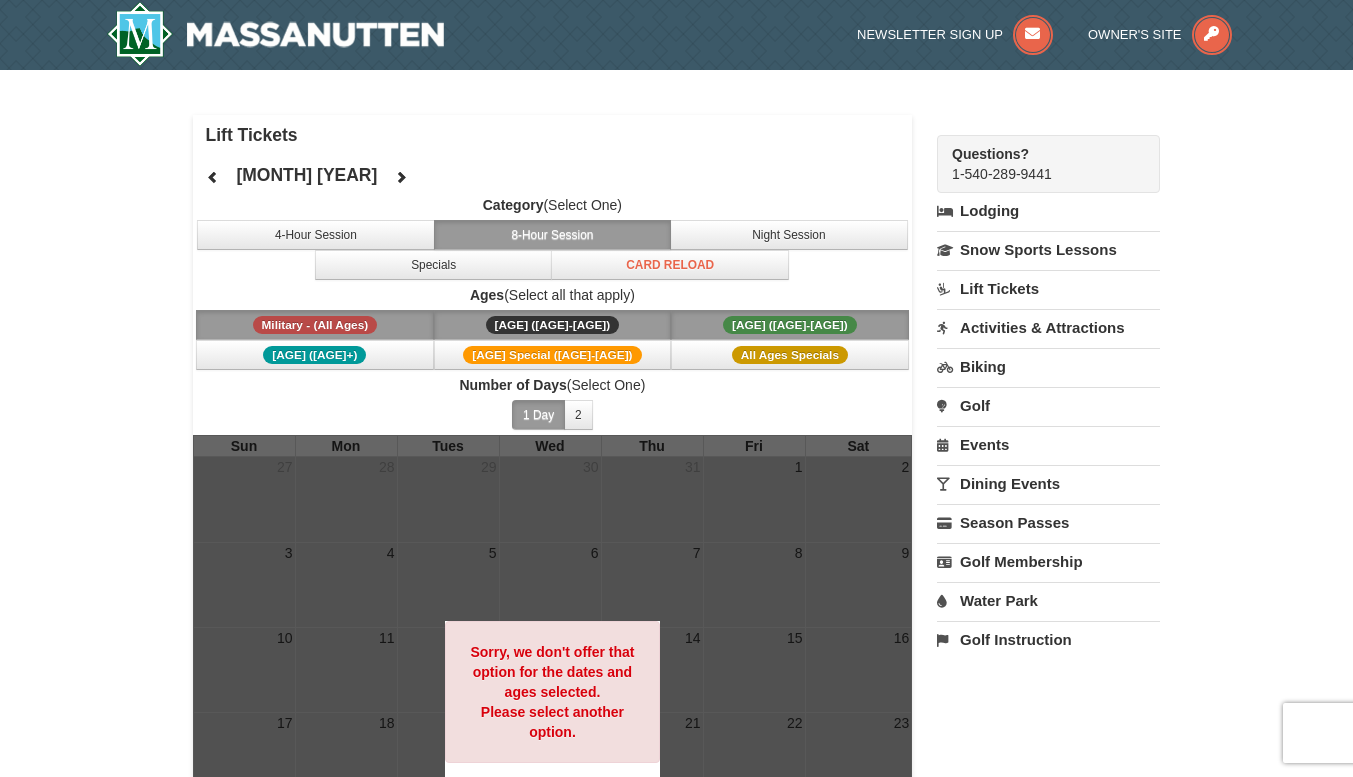 scroll, scrollTop: 0, scrollLeft: 0, axis: both 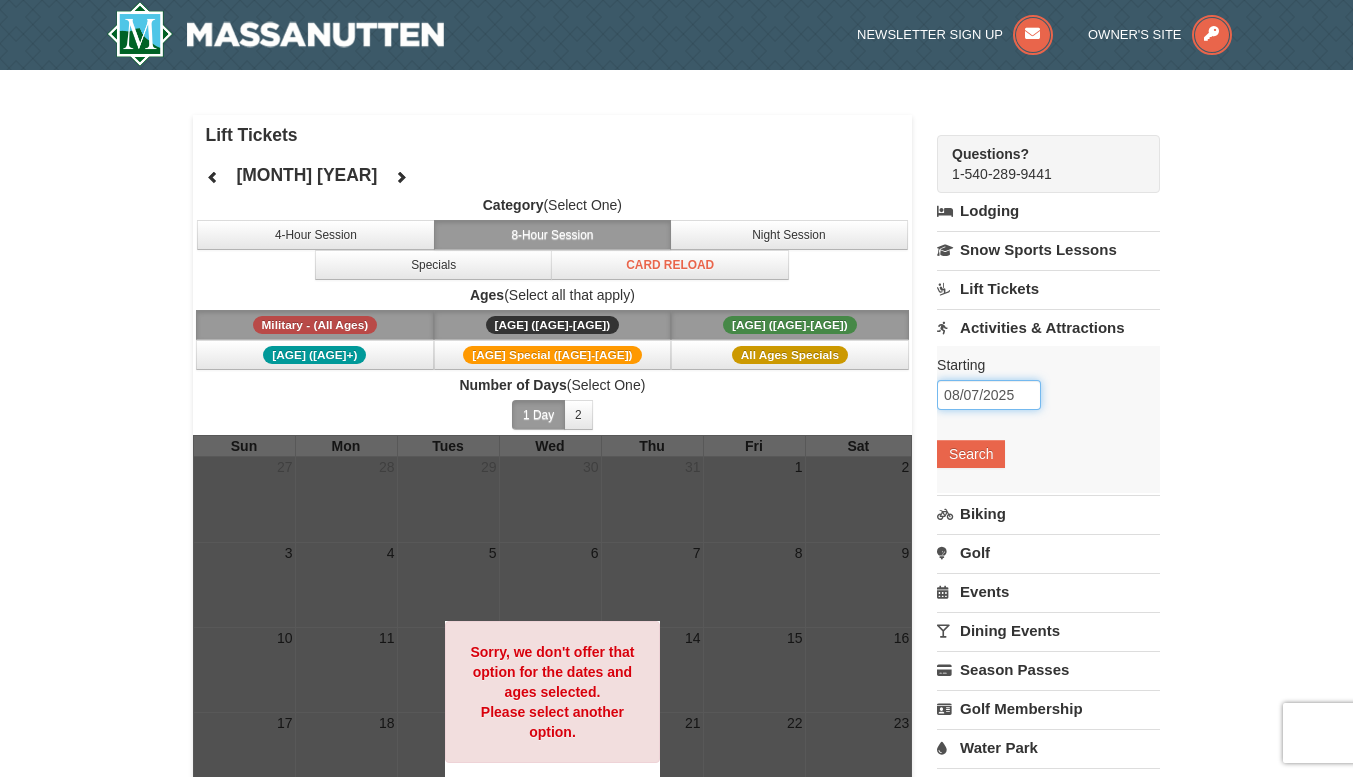 click on "08/07/2025" at bounding box center (989, 395) 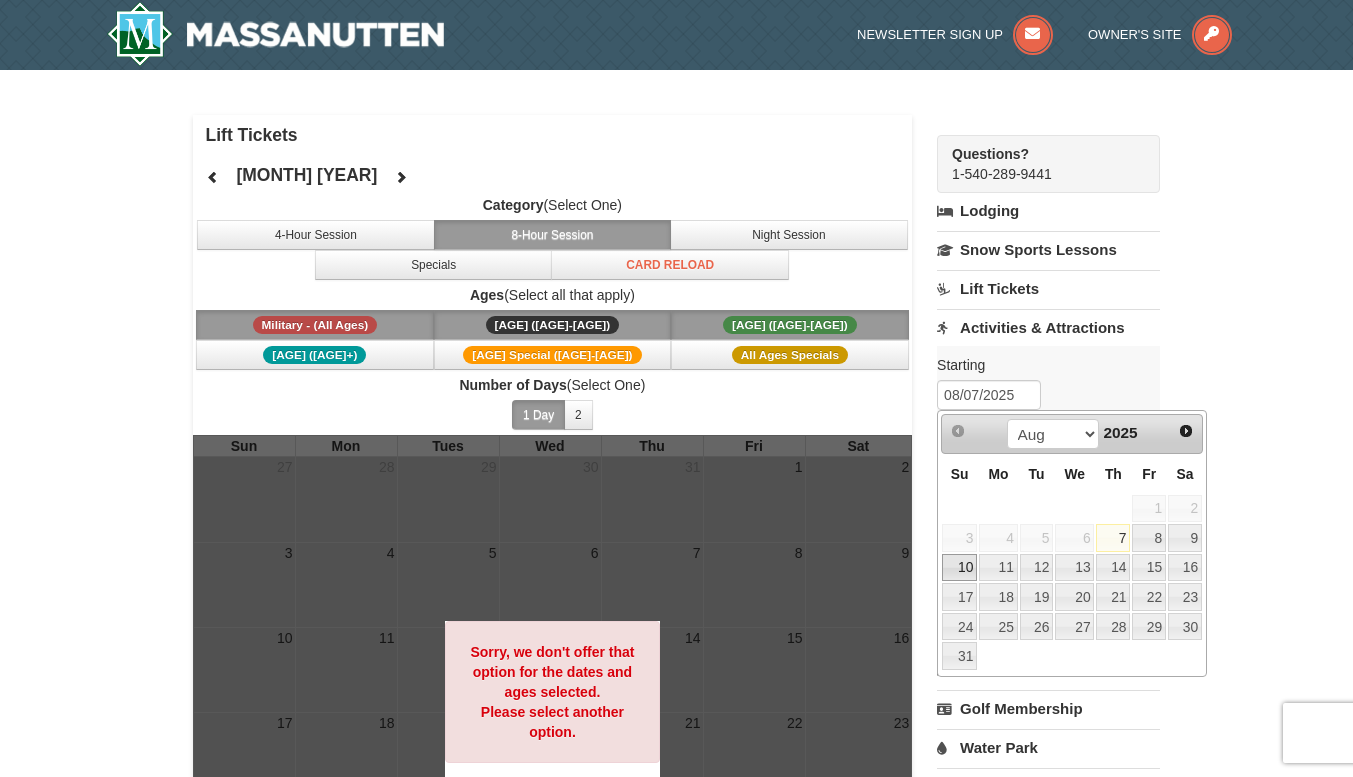 click on "10" at bounding box center [959, 568] 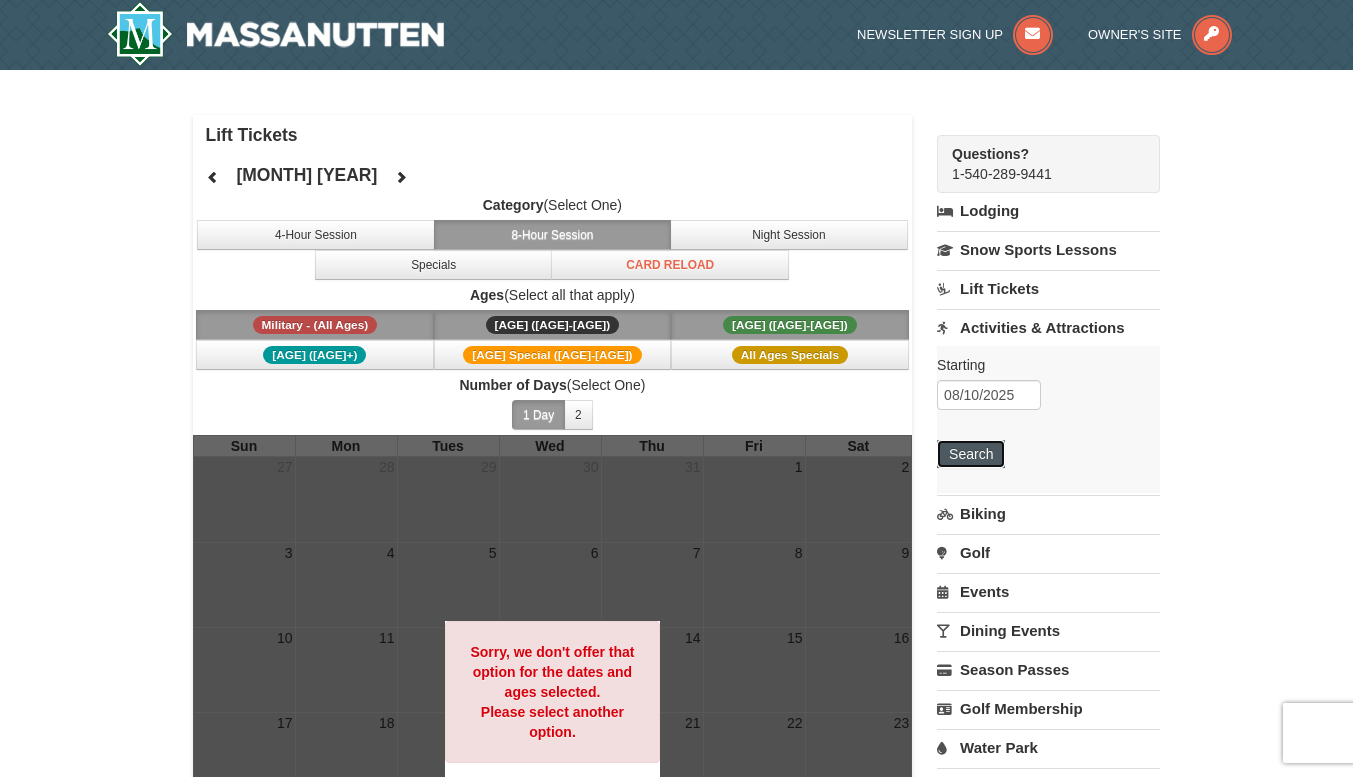 click on "Search" at bounding box center [971, 454] 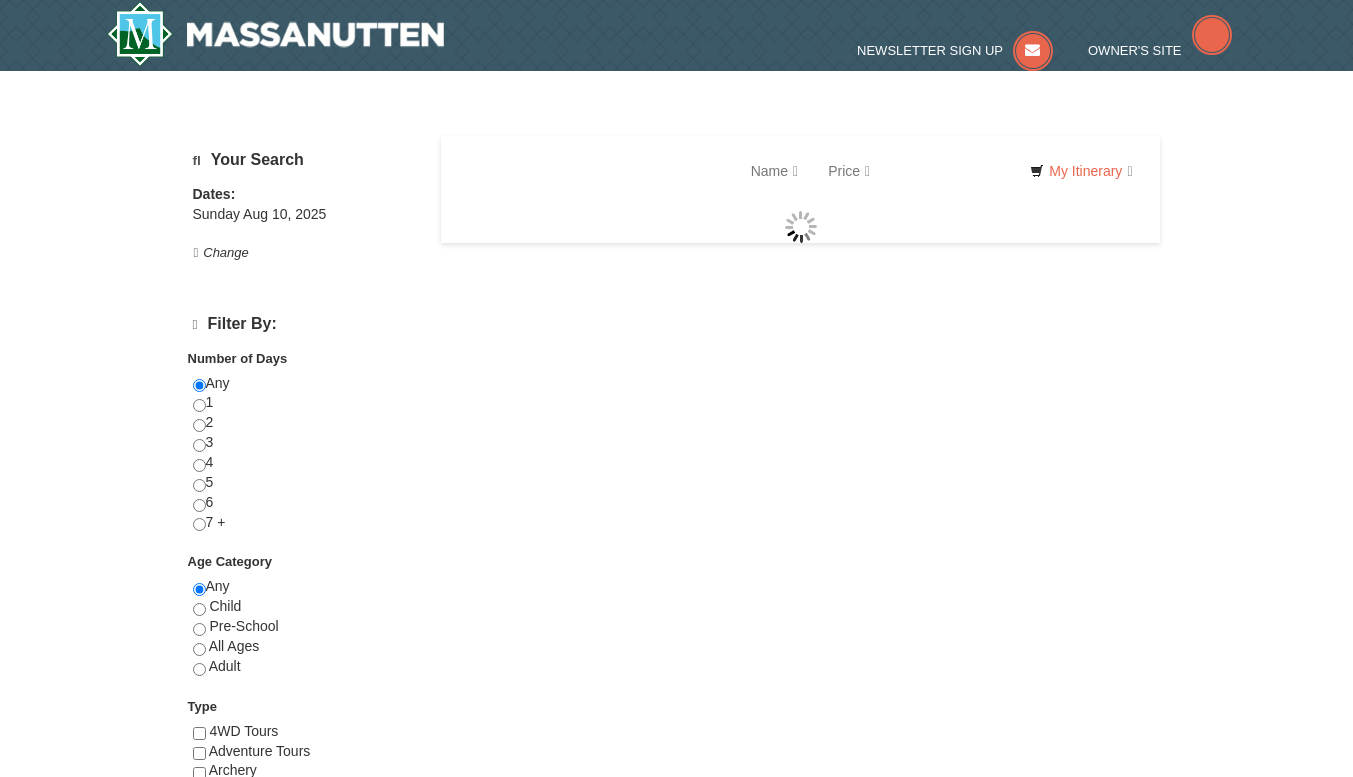 scroll, scrollTop: 0, scrollLeft: 0, axis: both 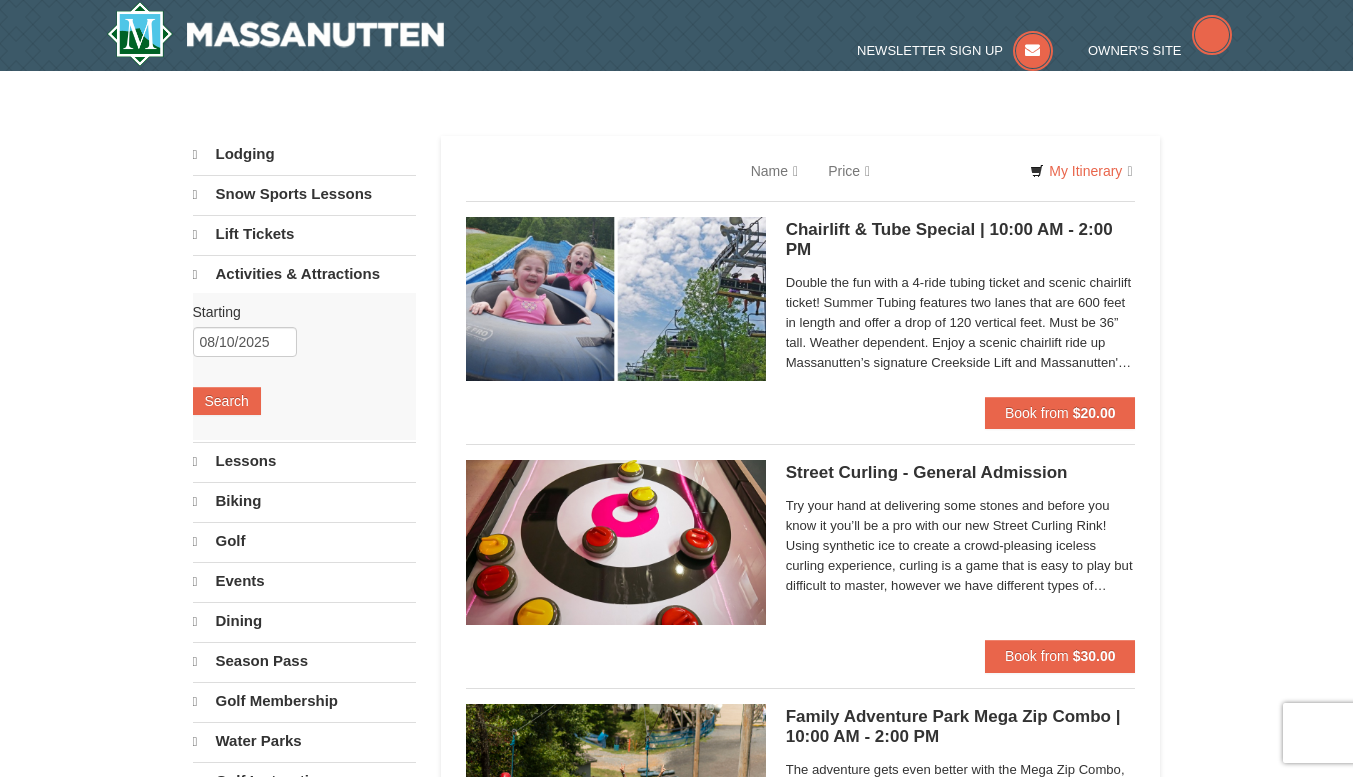 select on "8" 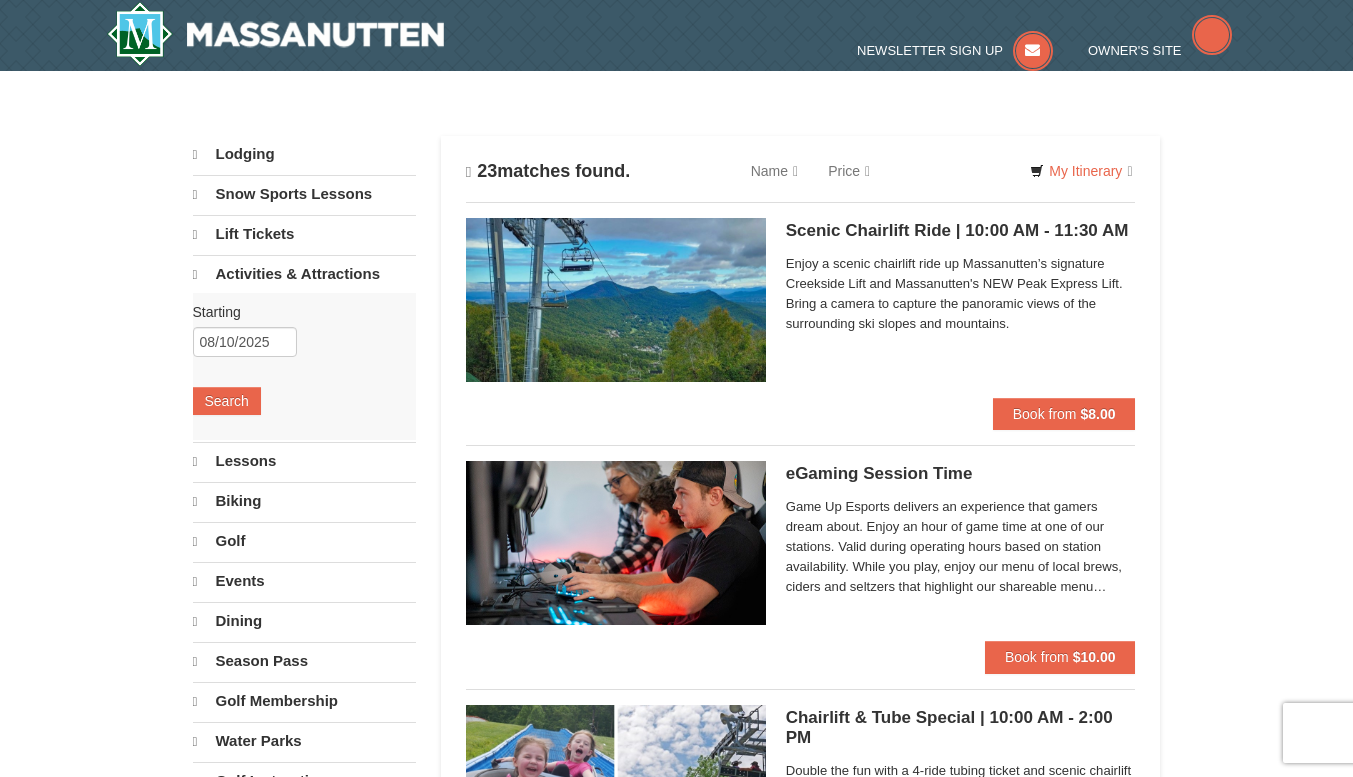 scroll, scrollTop: 0, scrollLeft: 0, axis: both 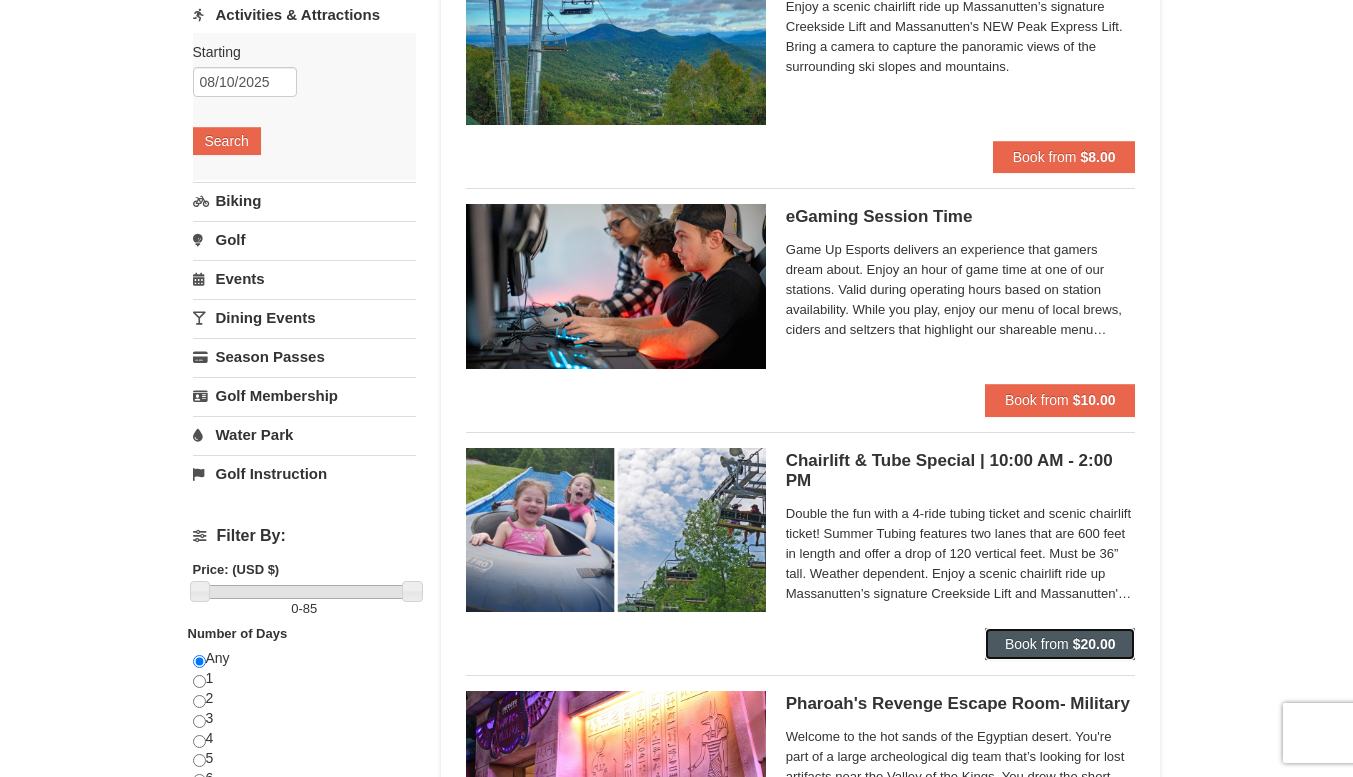 click on "Book from" at bounding box center (1037, 644) 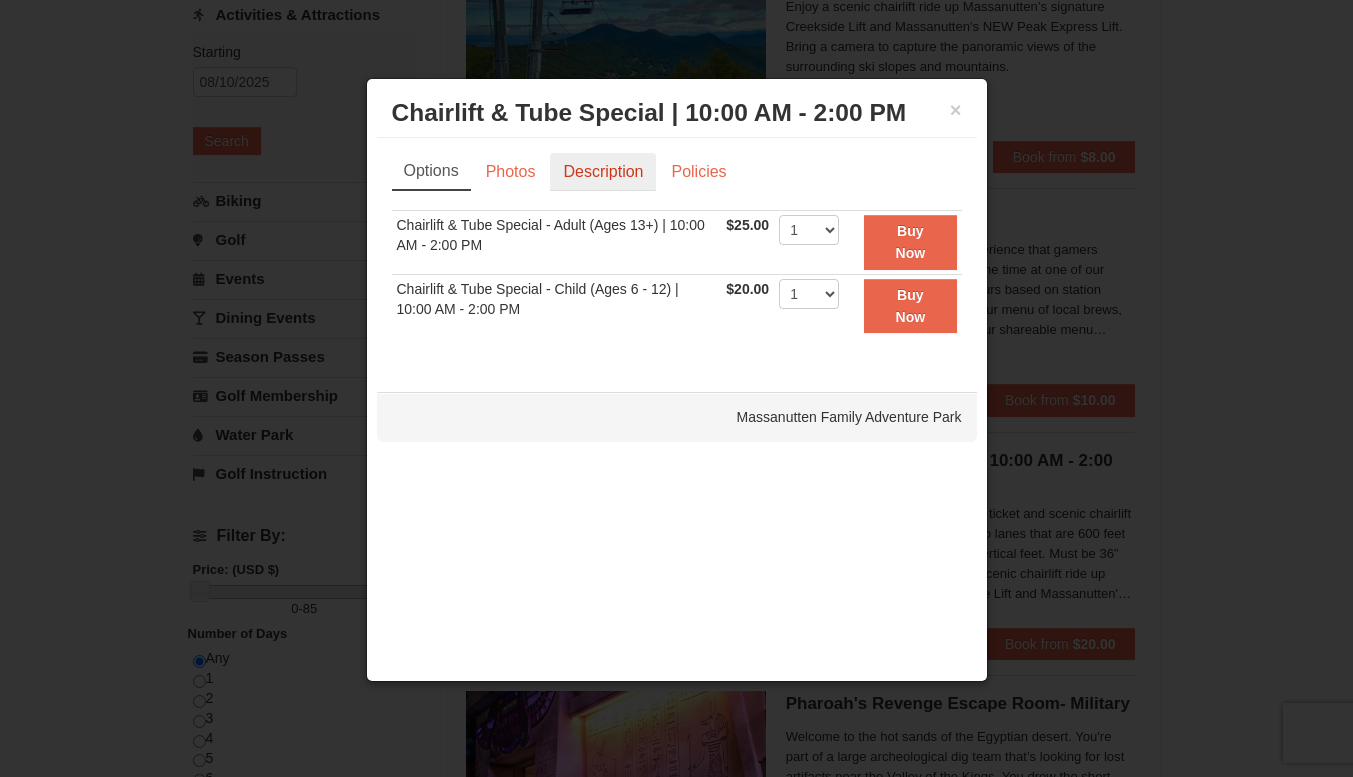 click on "Description" at bounding box center (603, 172) 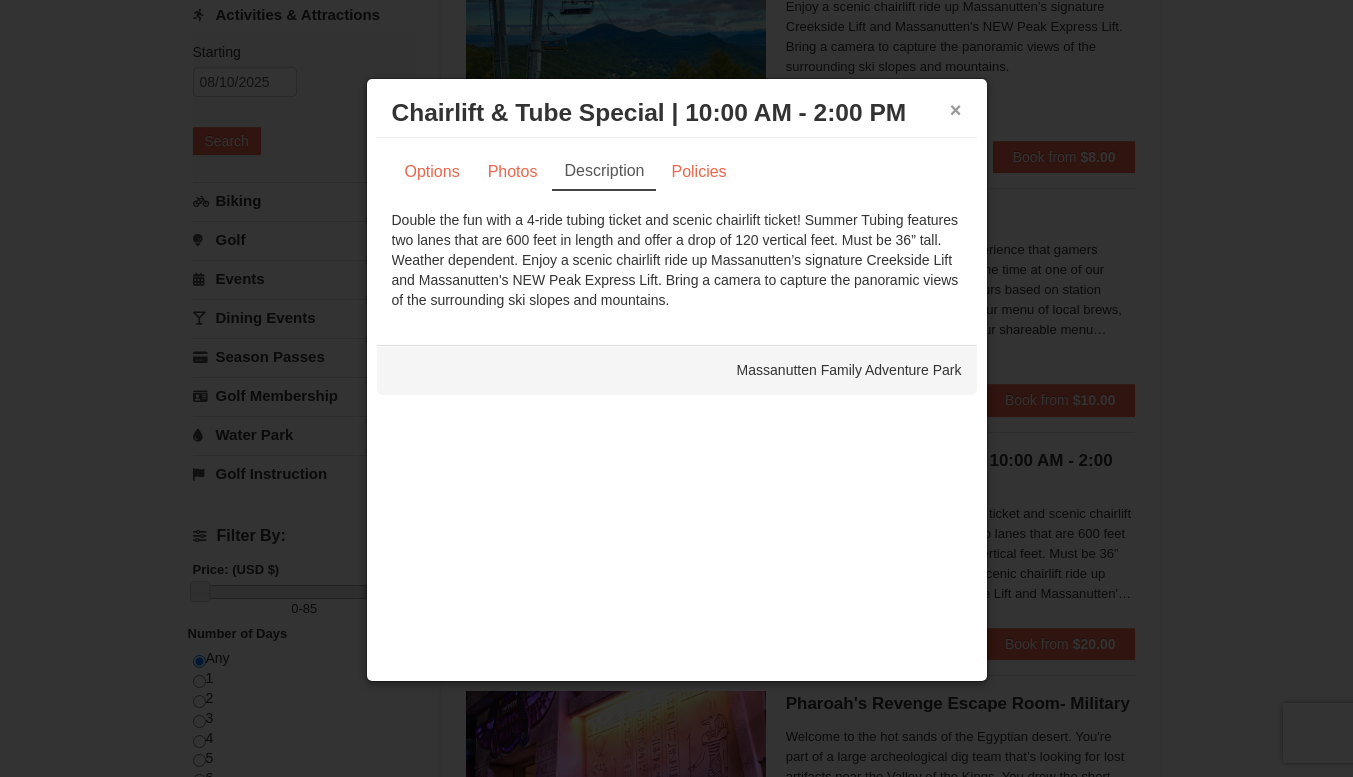 click on "×" at bounding box center (956, 110) 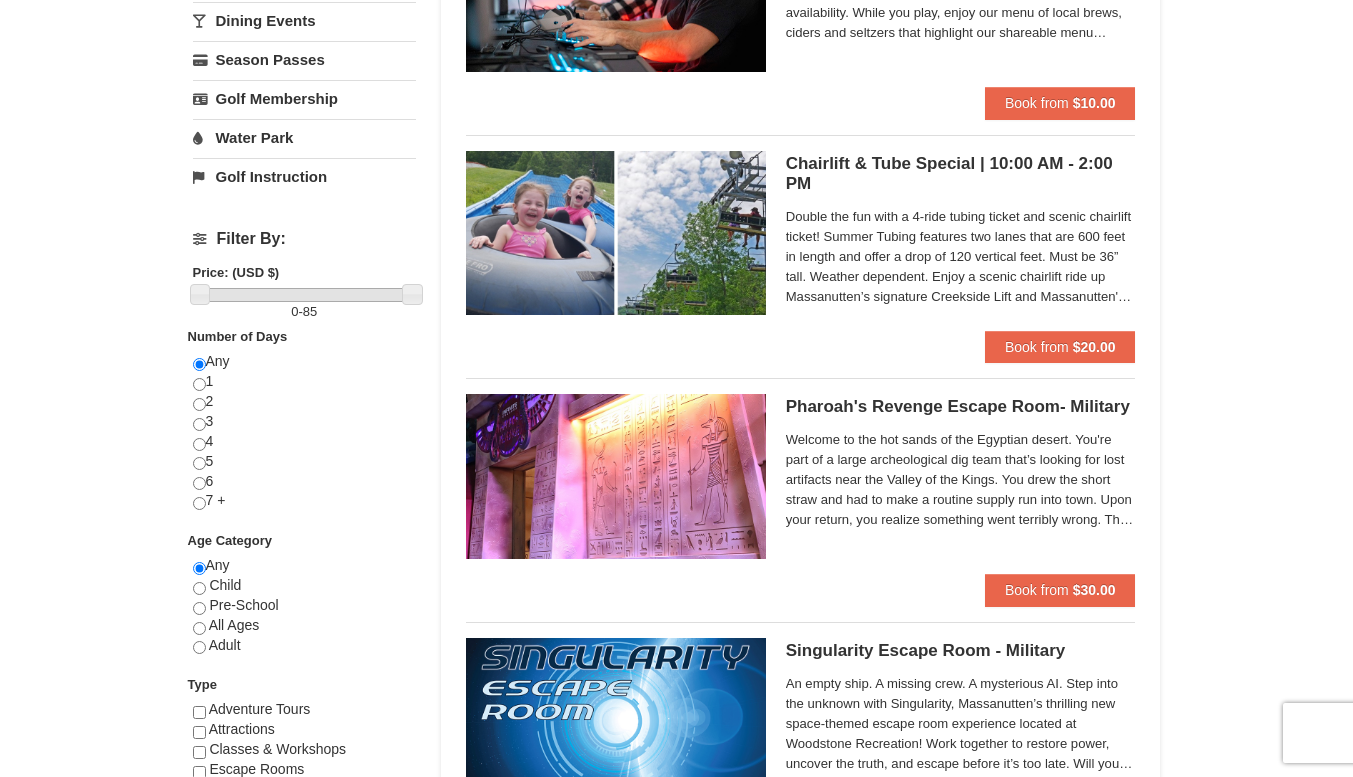 scroll, scrollTop: 553, scrollLeft: 0, axis: vertical 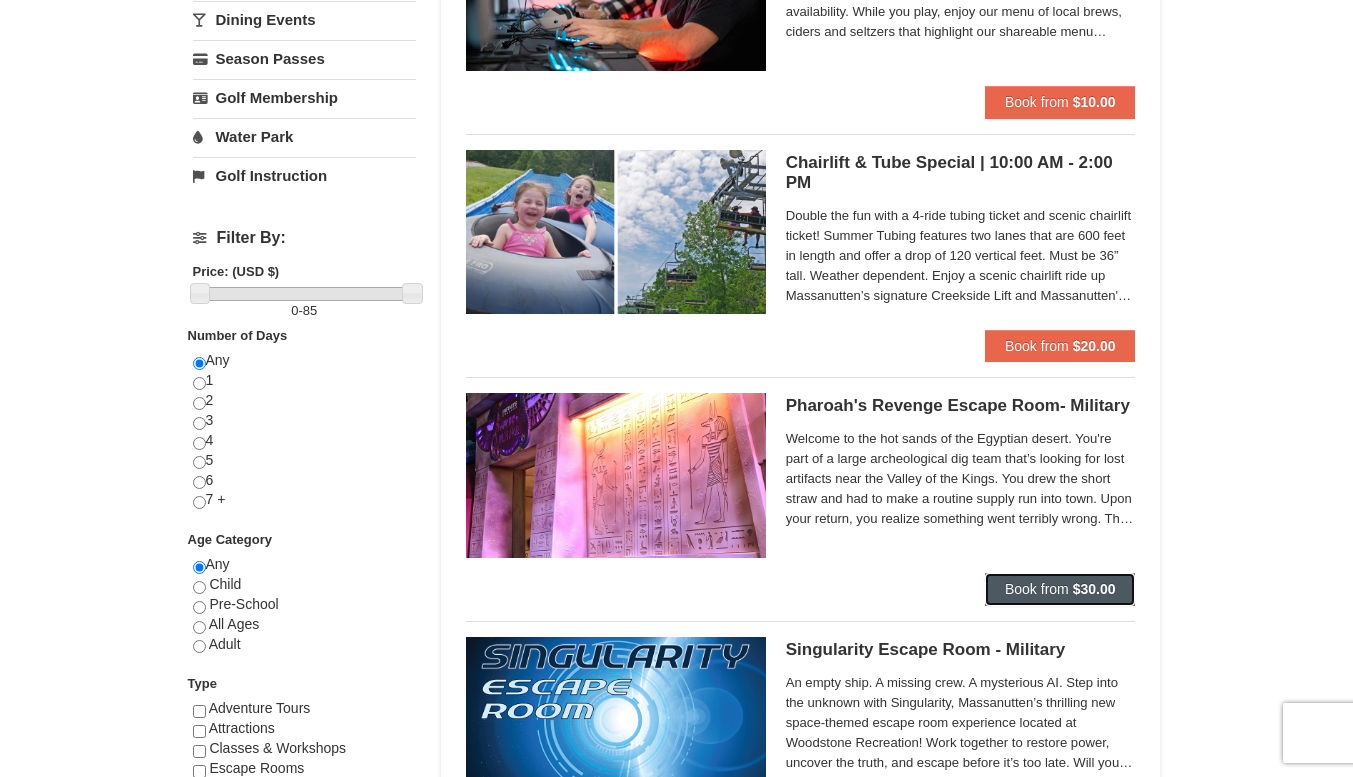 click on "Book from" at bounding box center [1037, 589] 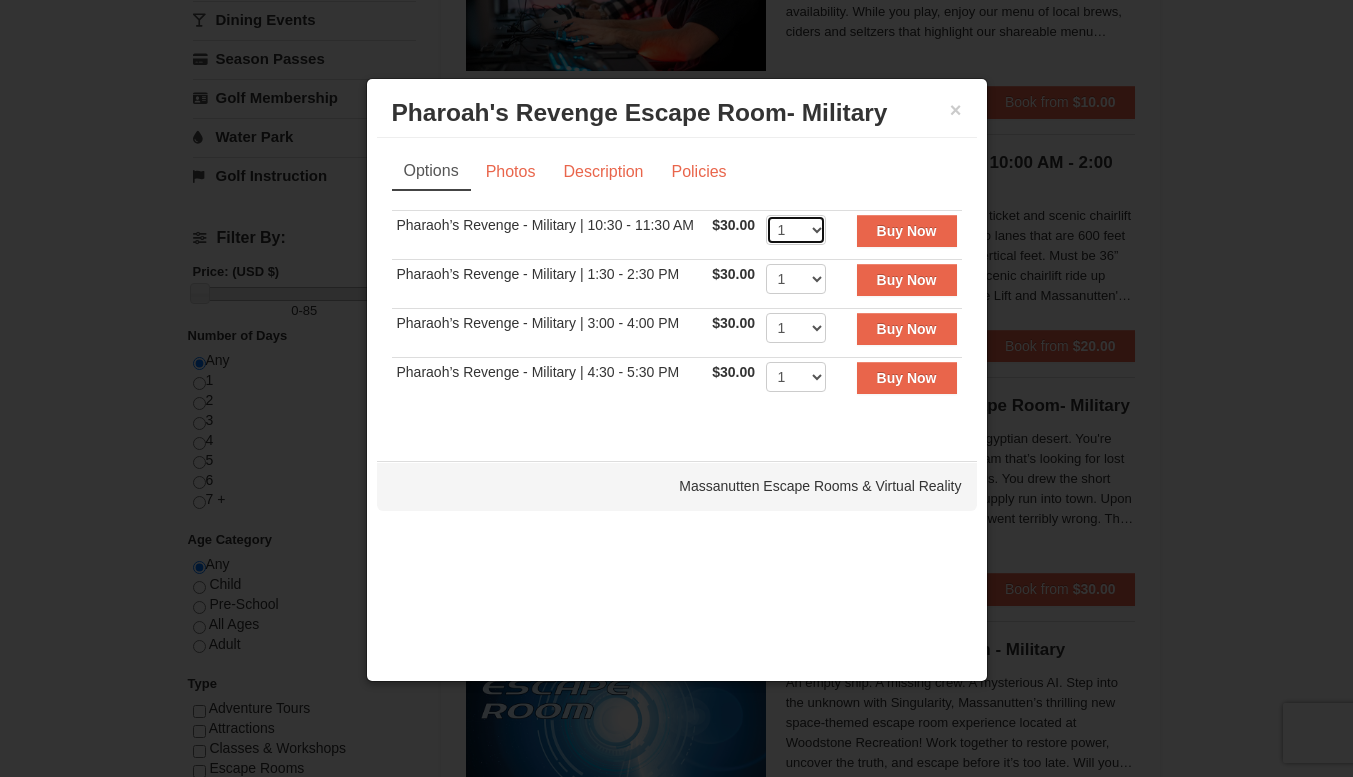 click on "1
2
3
4
5
6
7
8" at bounding box center [796, 230] 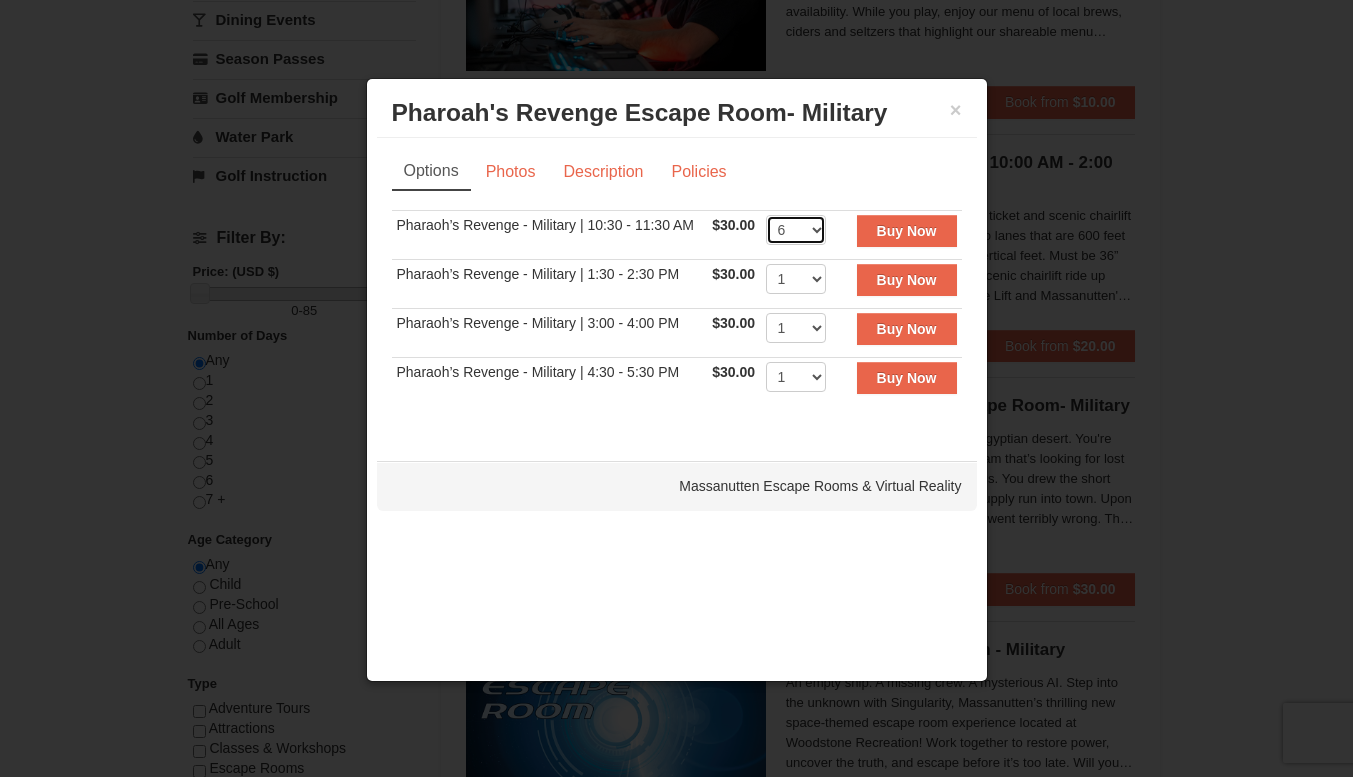 click on "1
2
3
4
5
6
7
8" at bounding box center [796, 230] 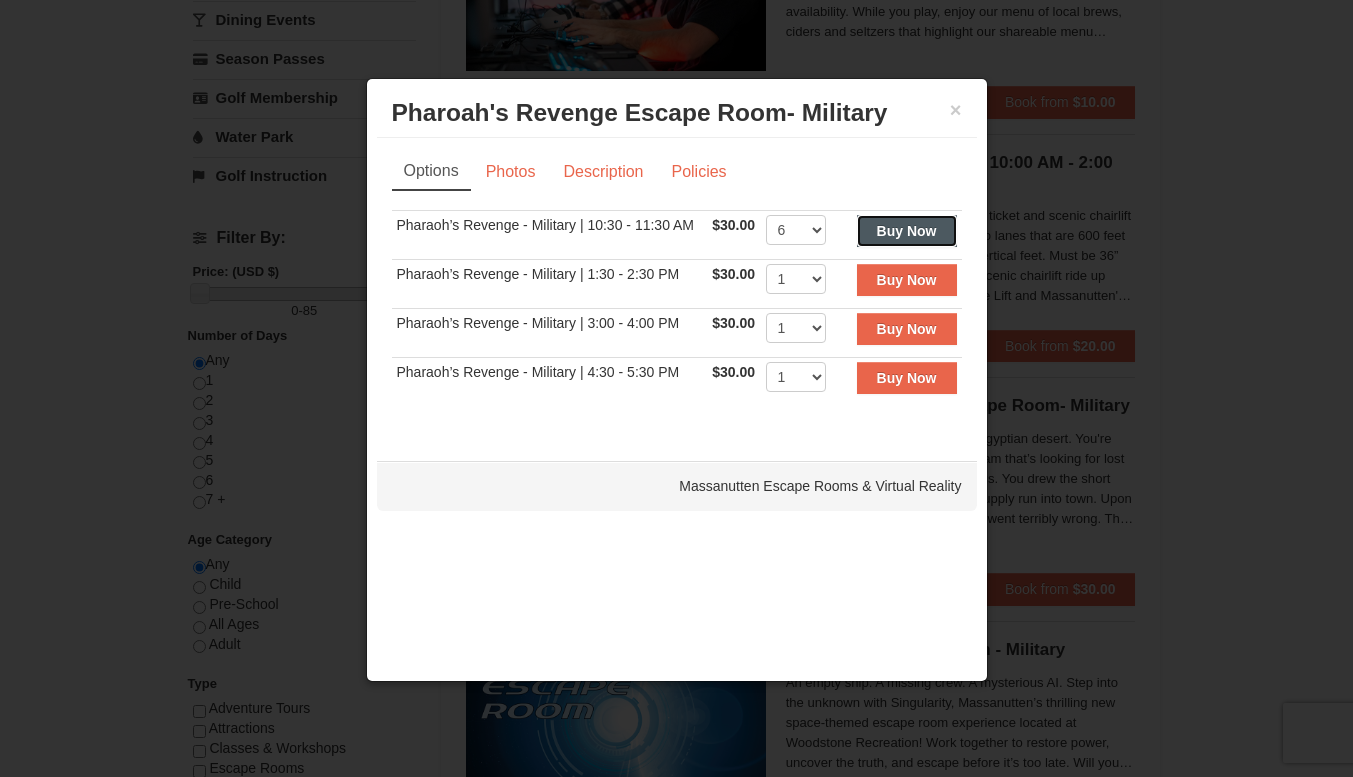 click on "Buy Now" at bounding box center (907, 231) 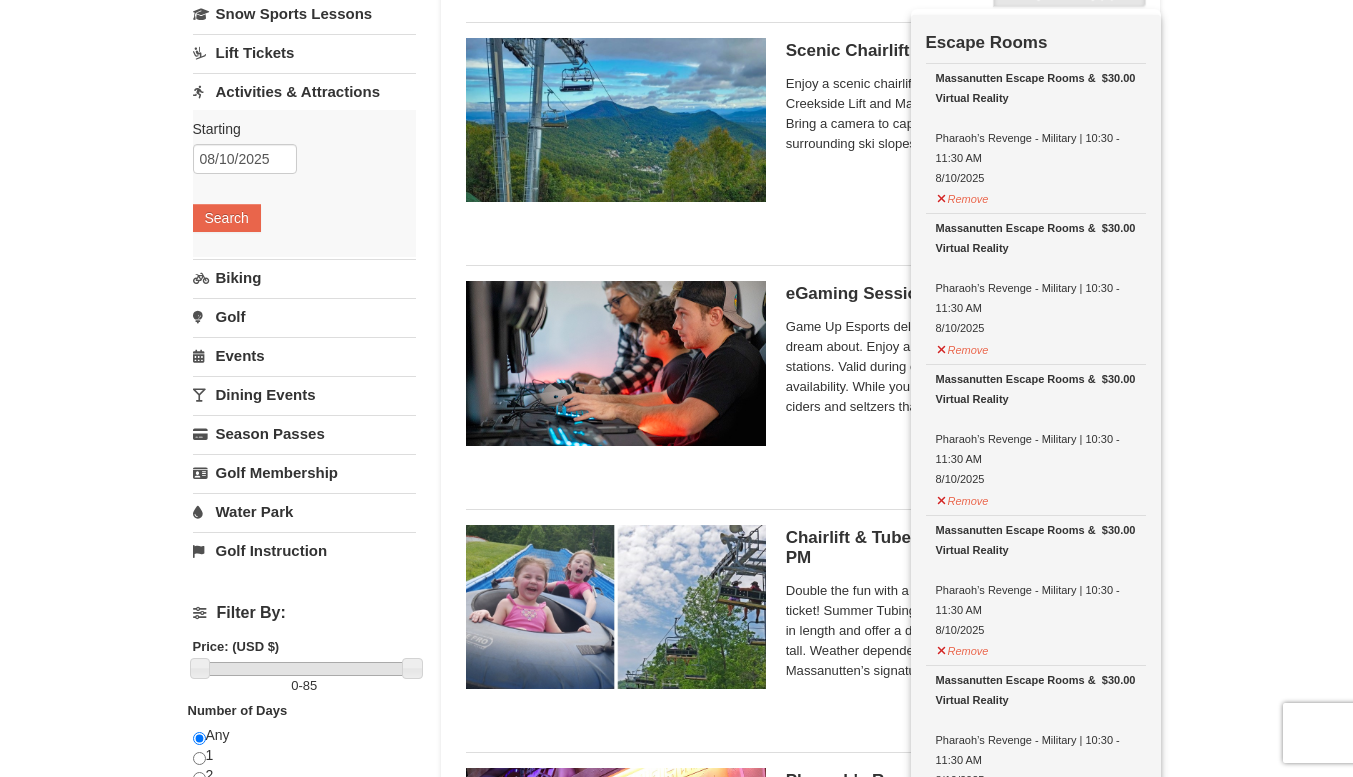 scroll, scrollTop: 0, scrollLeft: 0, axis: both 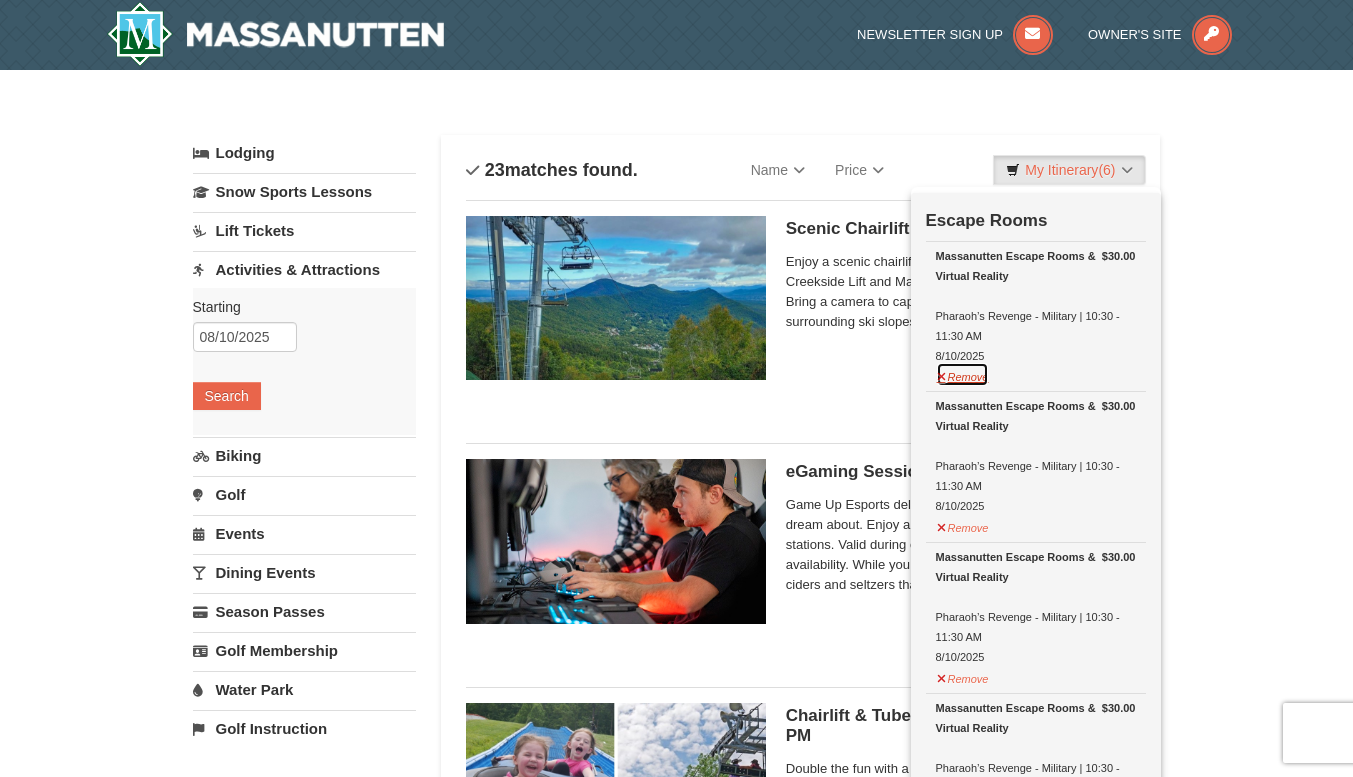 click on "Remove" at bounding box center [963, 374] 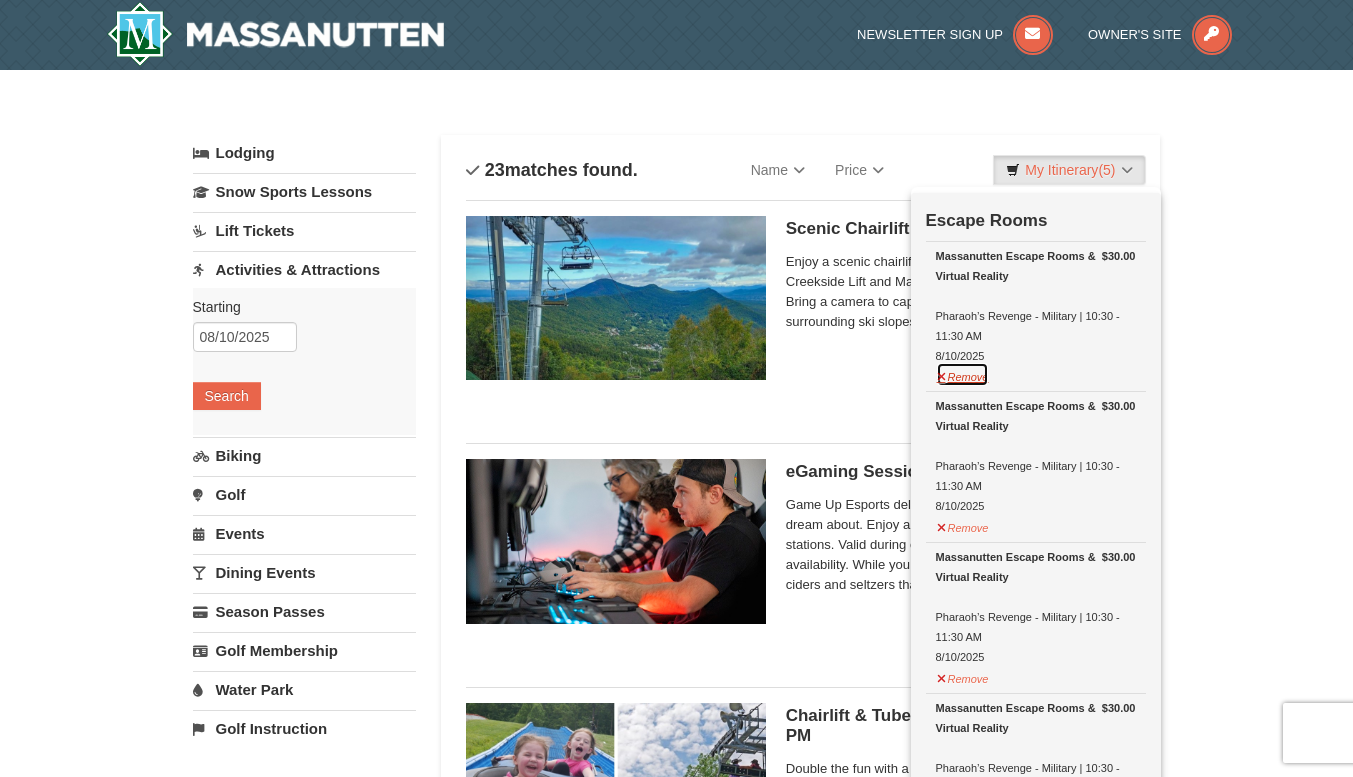 click on "Remove" at bounding box center [963, 374] 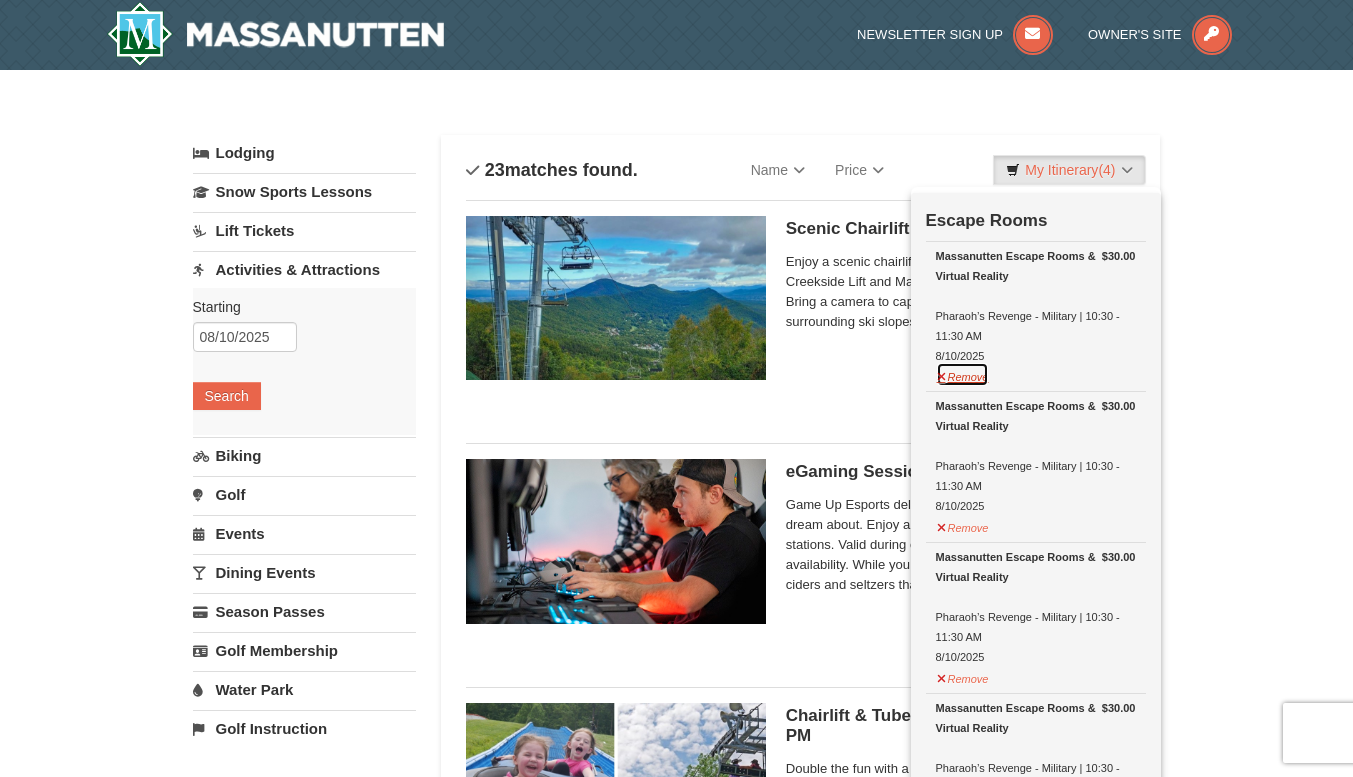 click on "Remove" at bounding box center [963, 374] 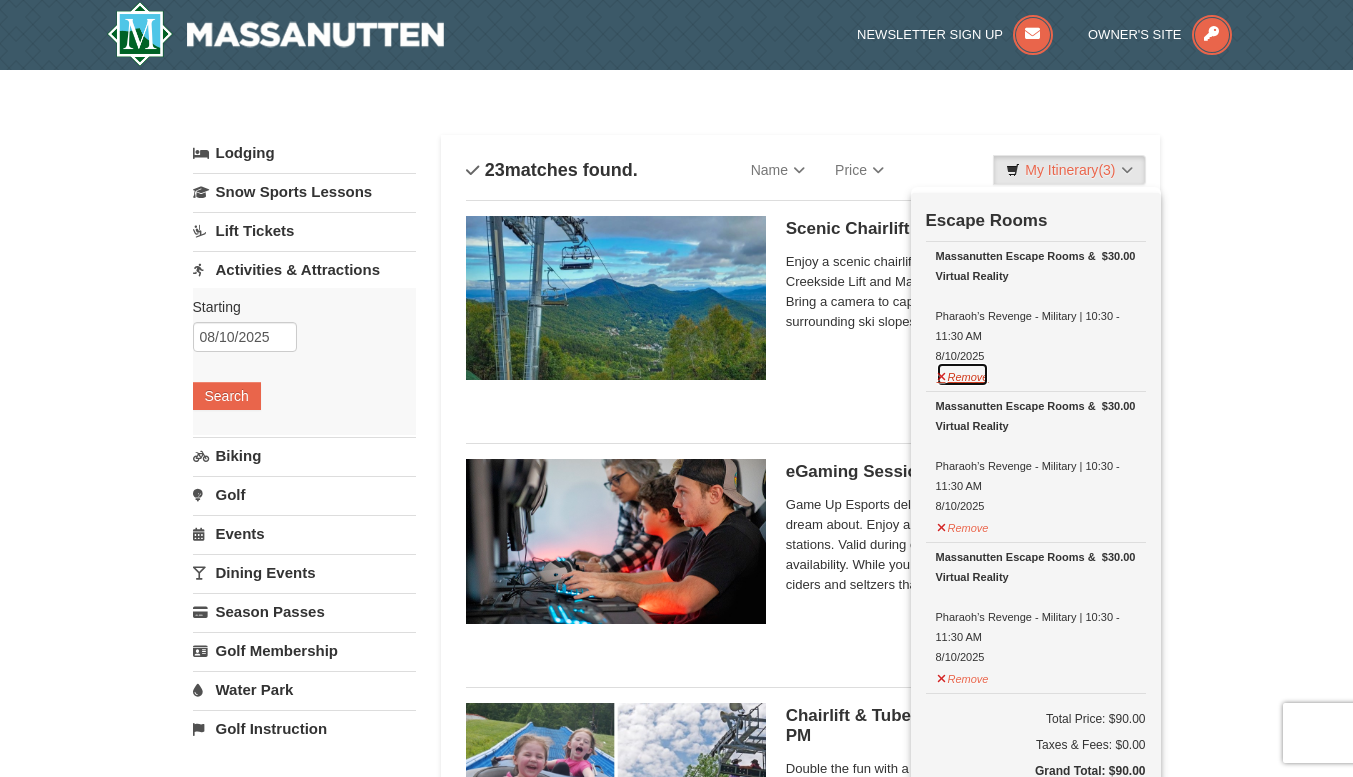 click on "Remove" at bounding box center [963, 374] 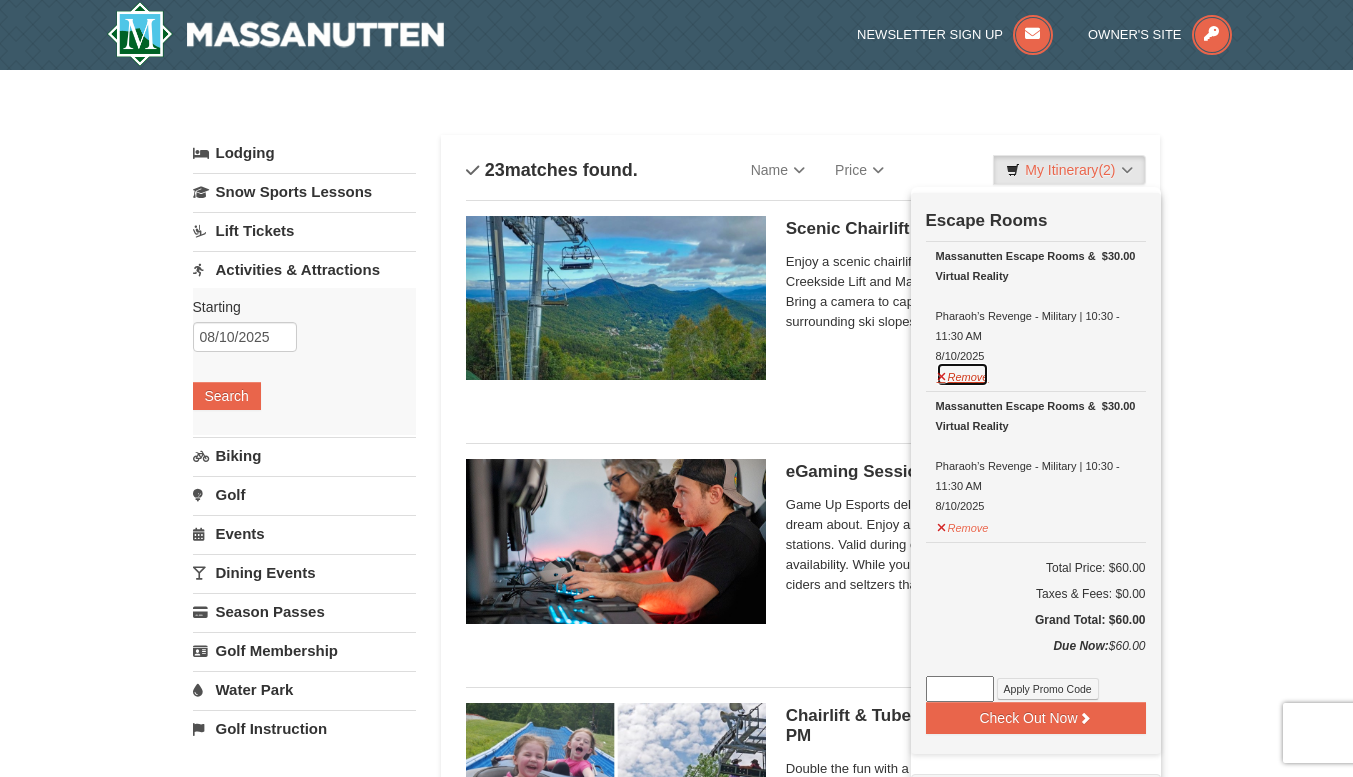 click on "Remove" at bounding box center (963, 374) 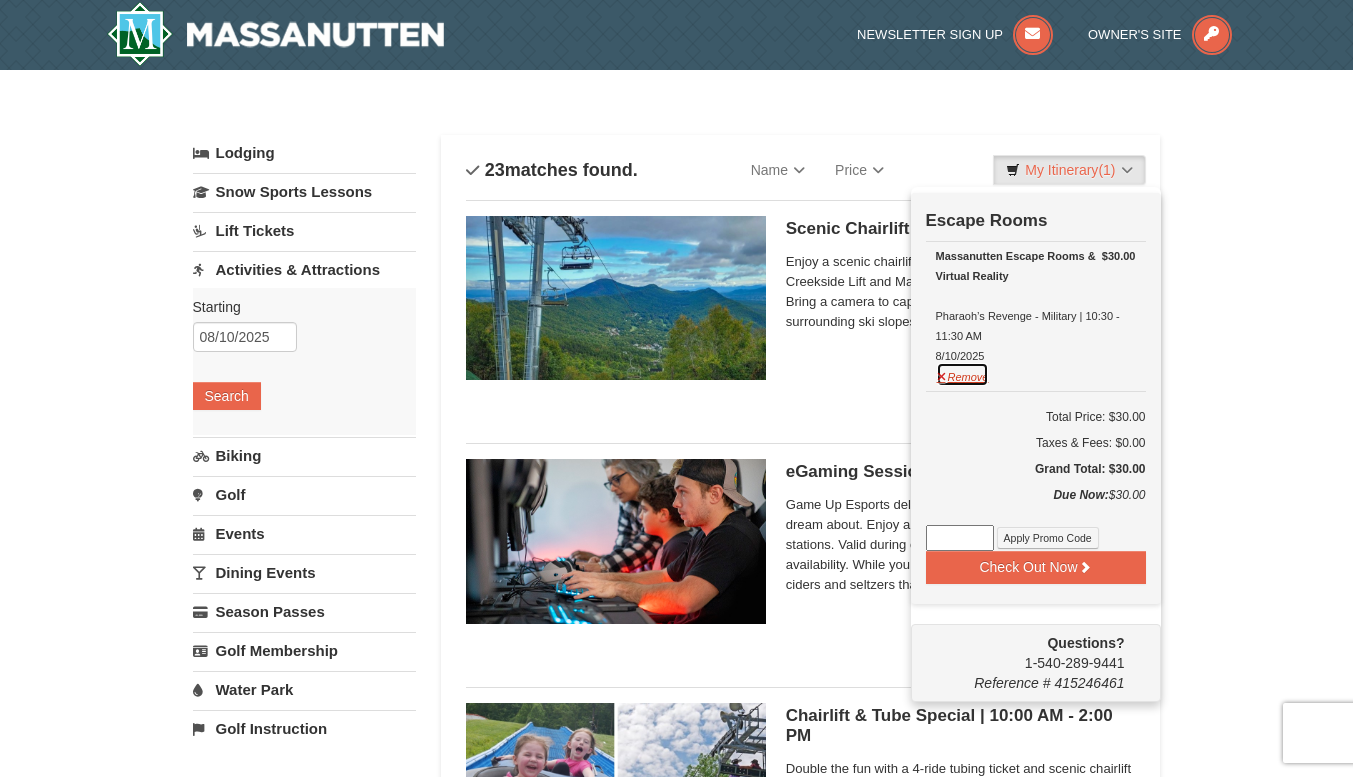 click on "Remove" at bounding box center [963, 374] 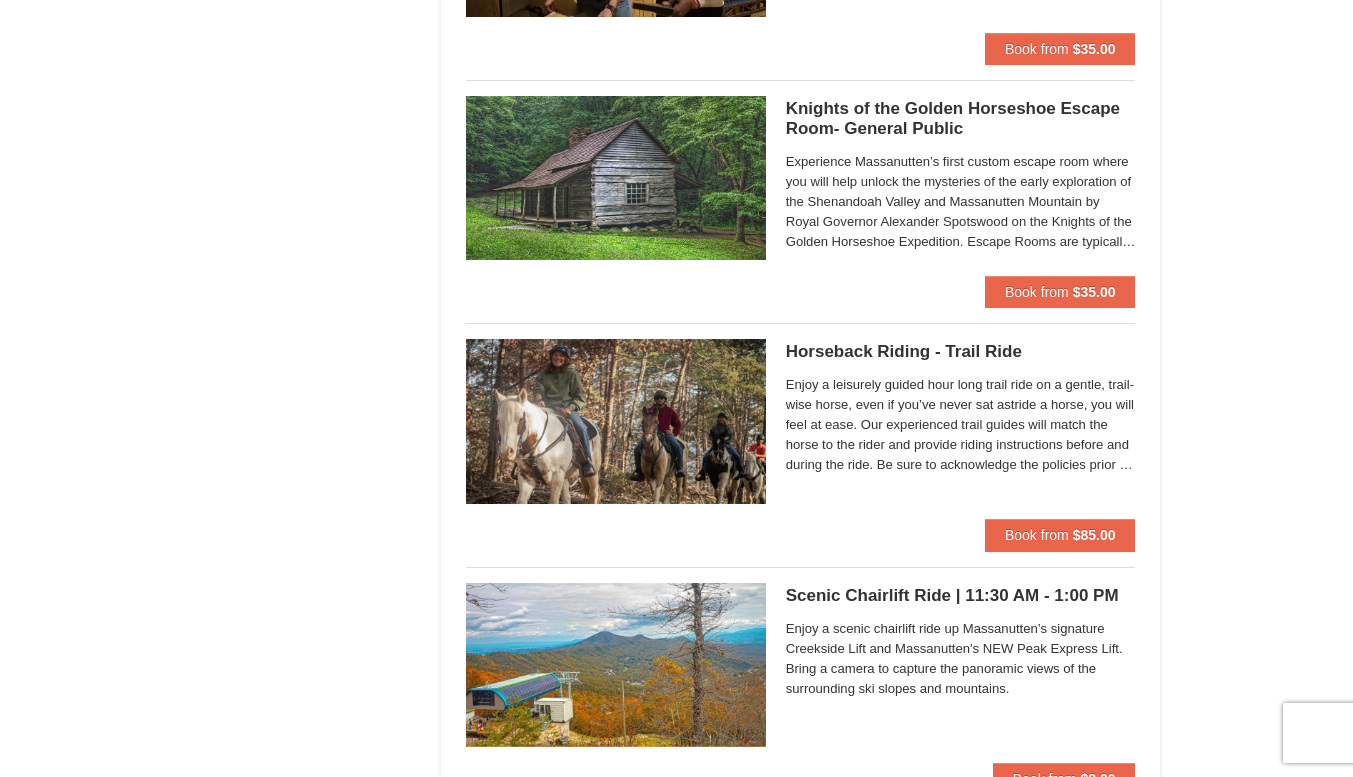 scroll, scrollTop: 2555, scrollLeft: 0, axis: vertical 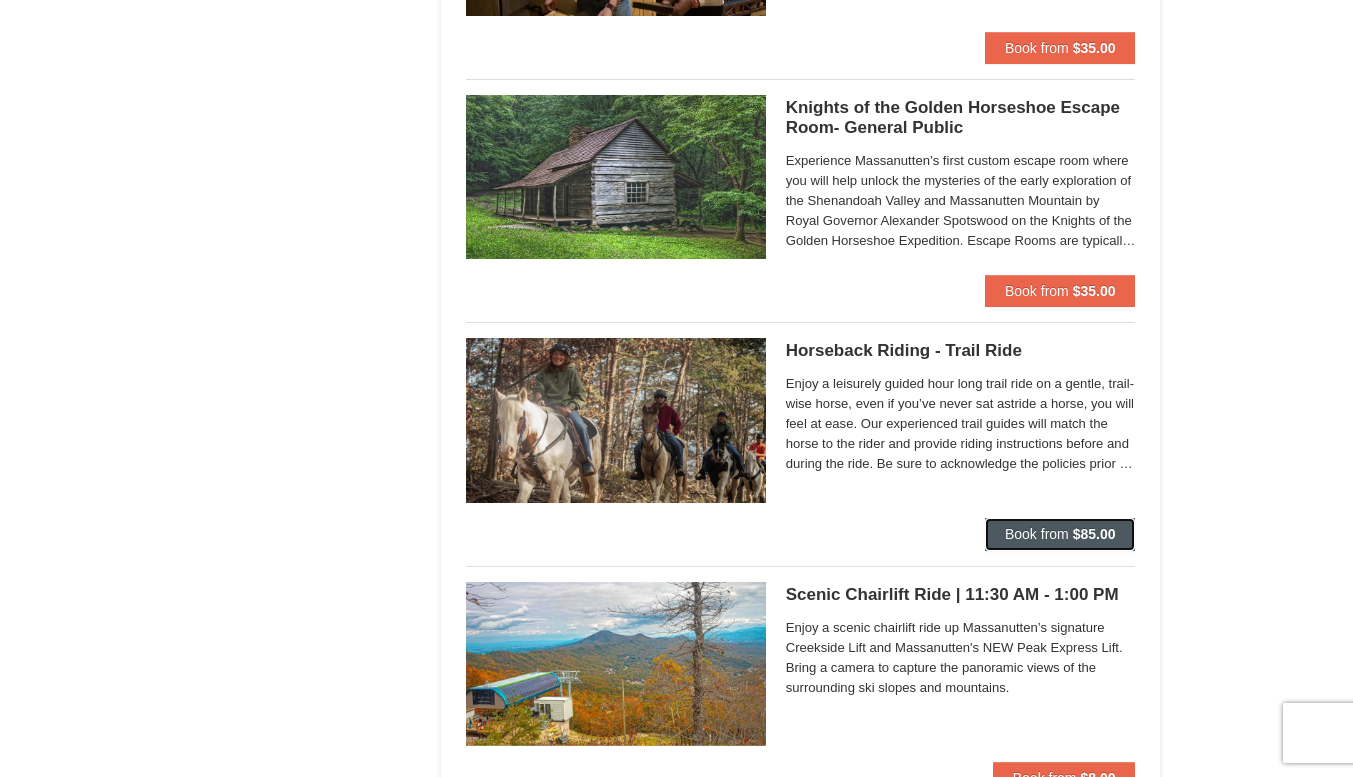 click on "$85.00" at bounding box center (1094, 534) 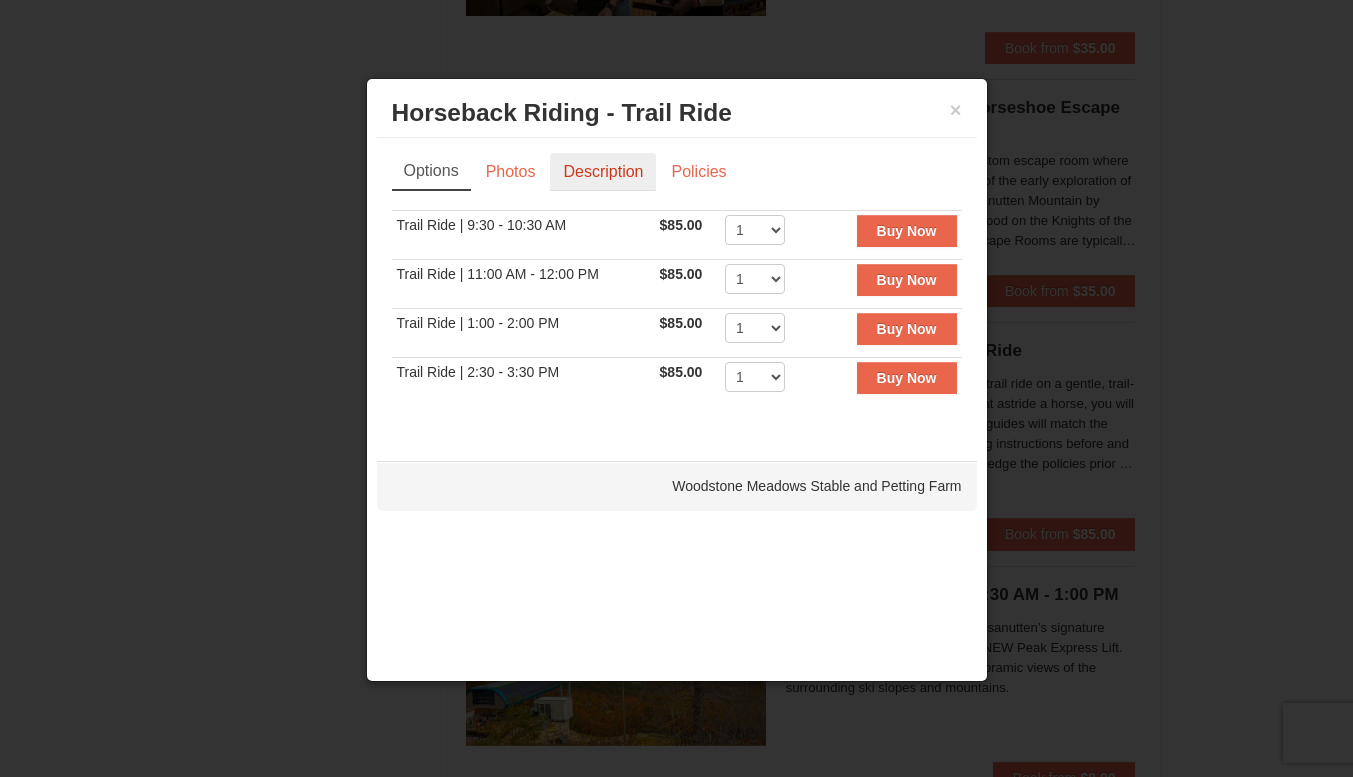 click on "Description" at bounding box center (603, 172) 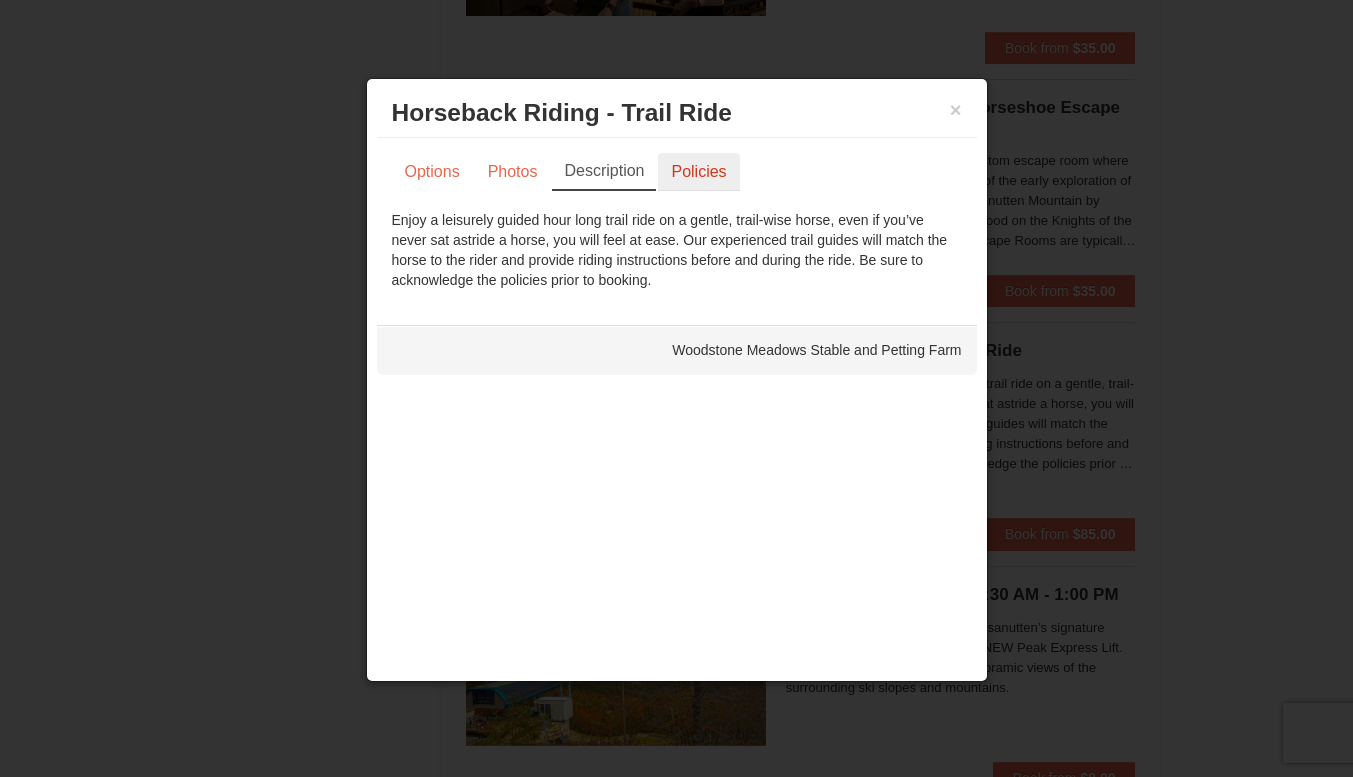 click on "Policies" at bounding box center [698, 172] 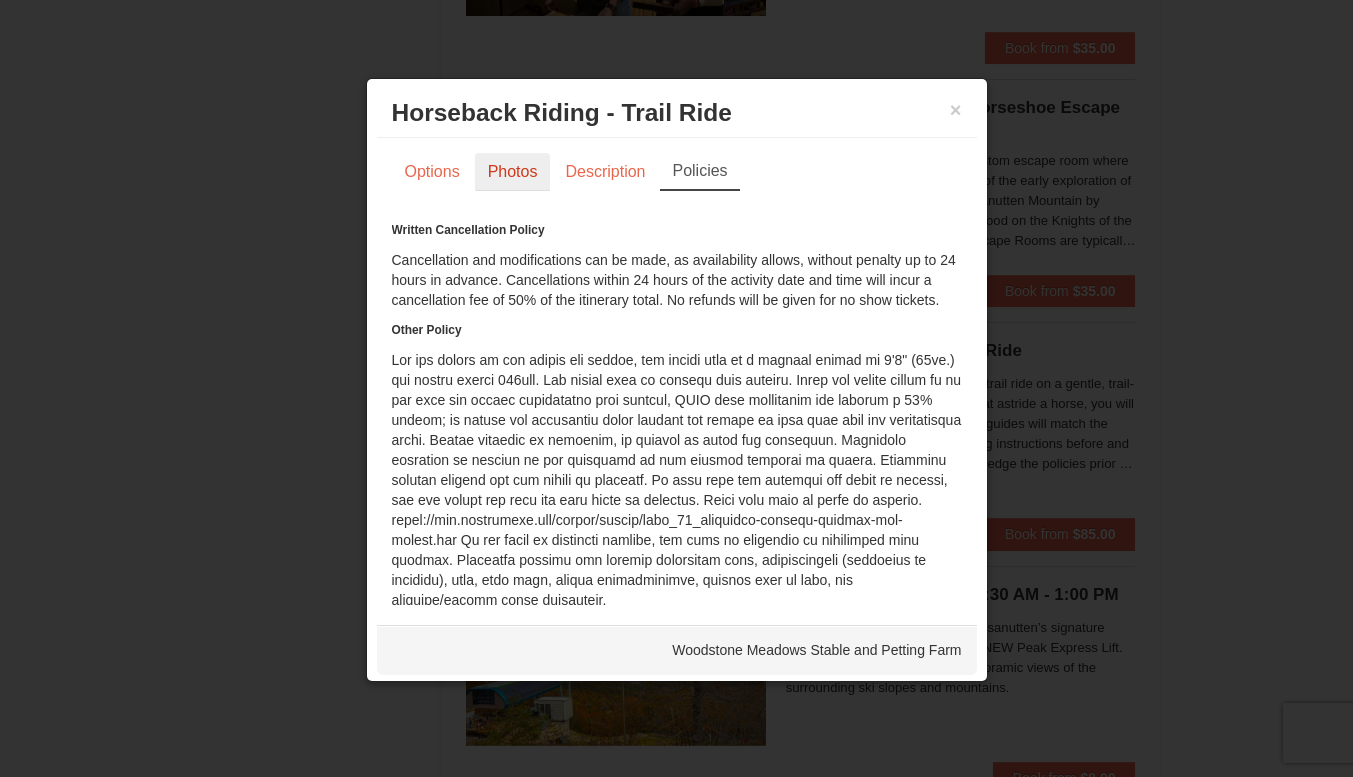 click on "Photos" at bounding box center (513, 172) 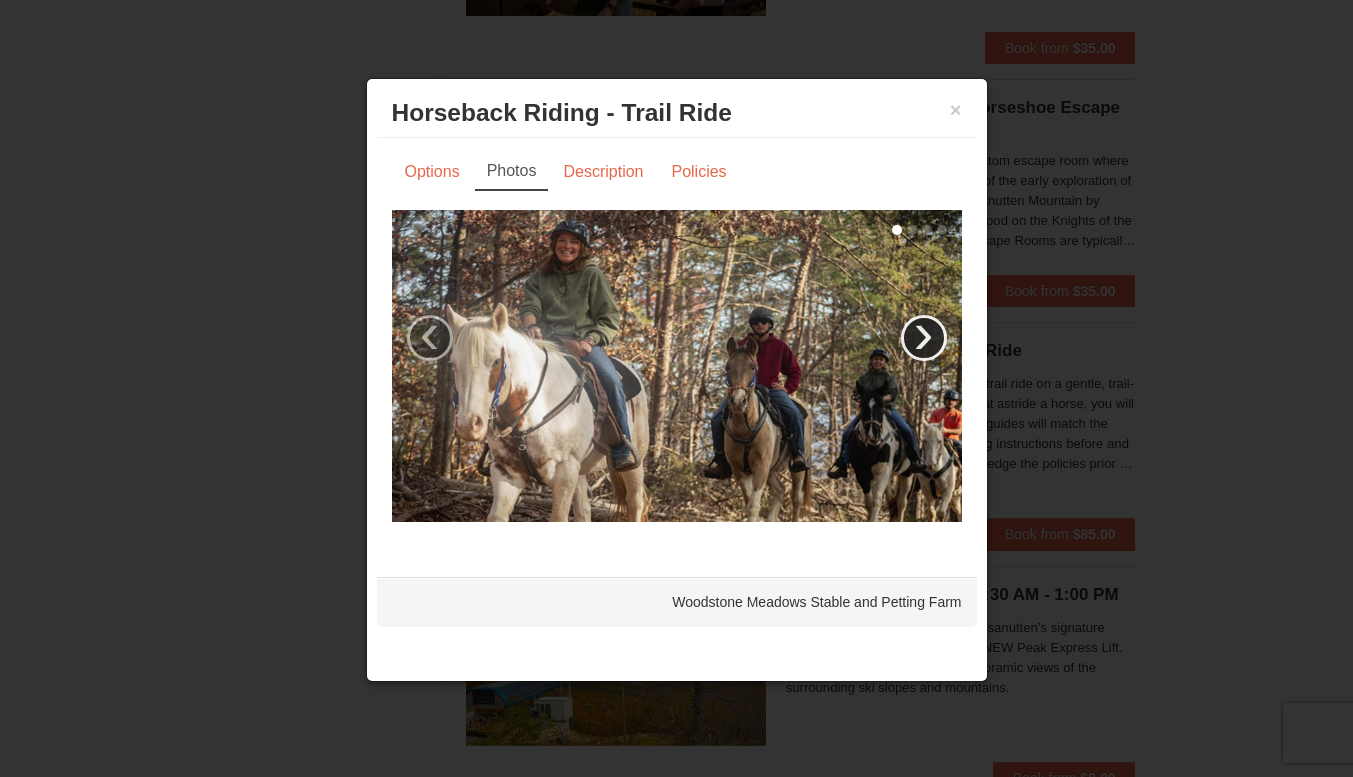 click on "›" at bounding box center (924, 338) 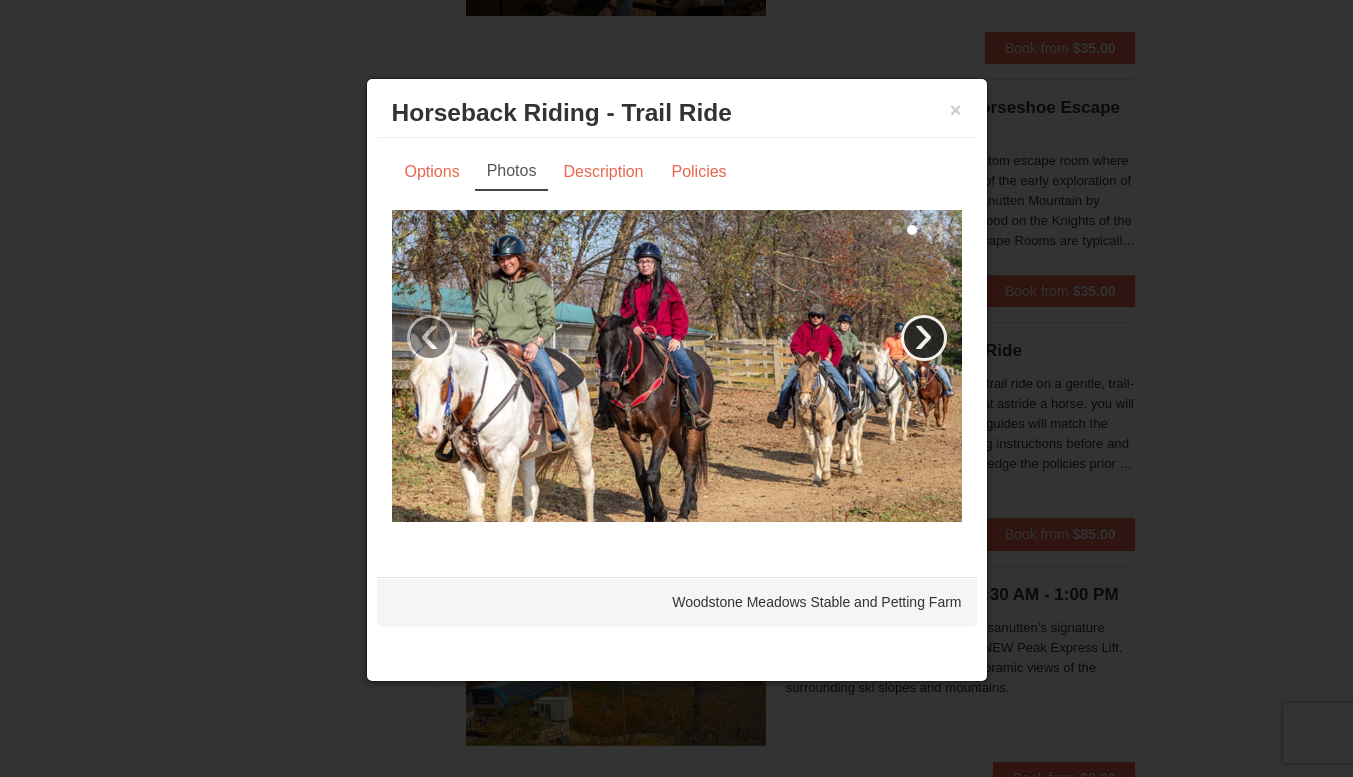 click on "›" at bounding box center [924, 338] 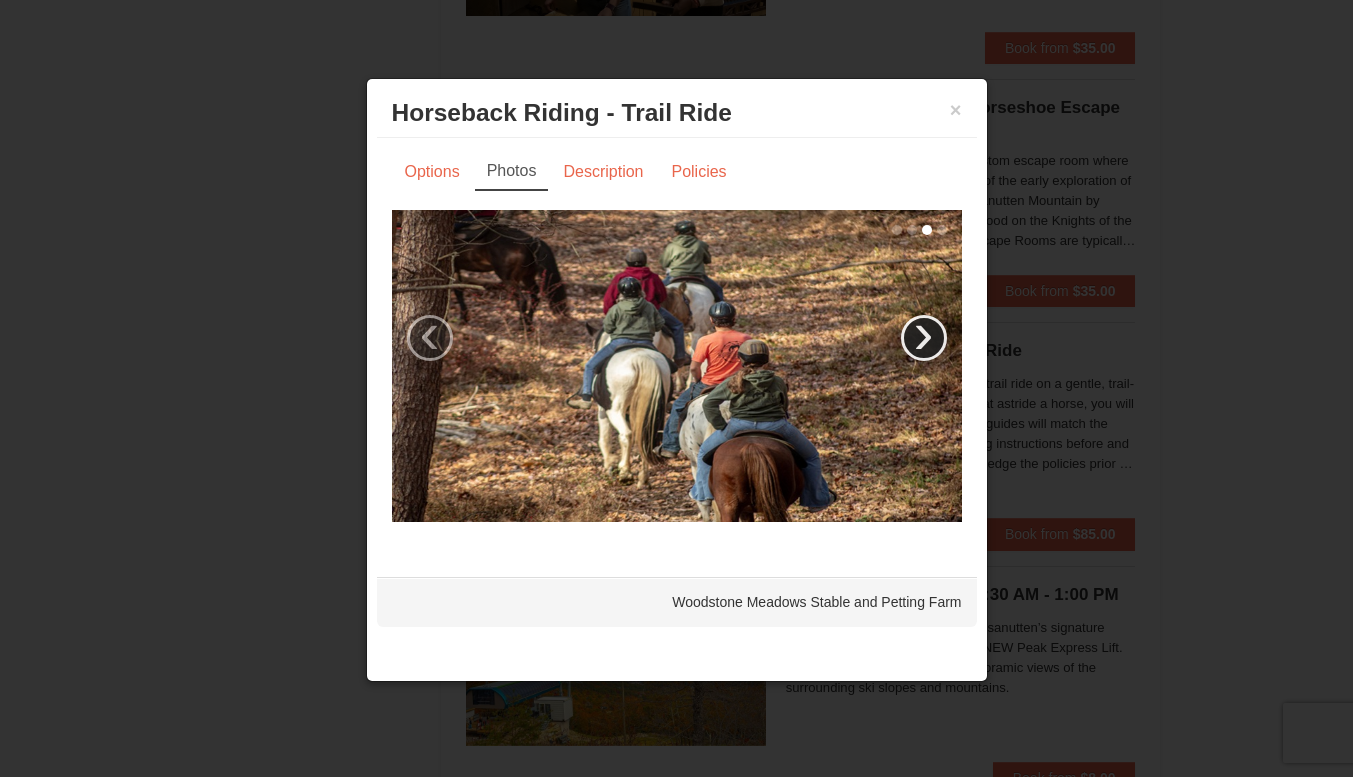 click on "›" at bounding box center [924, 338] 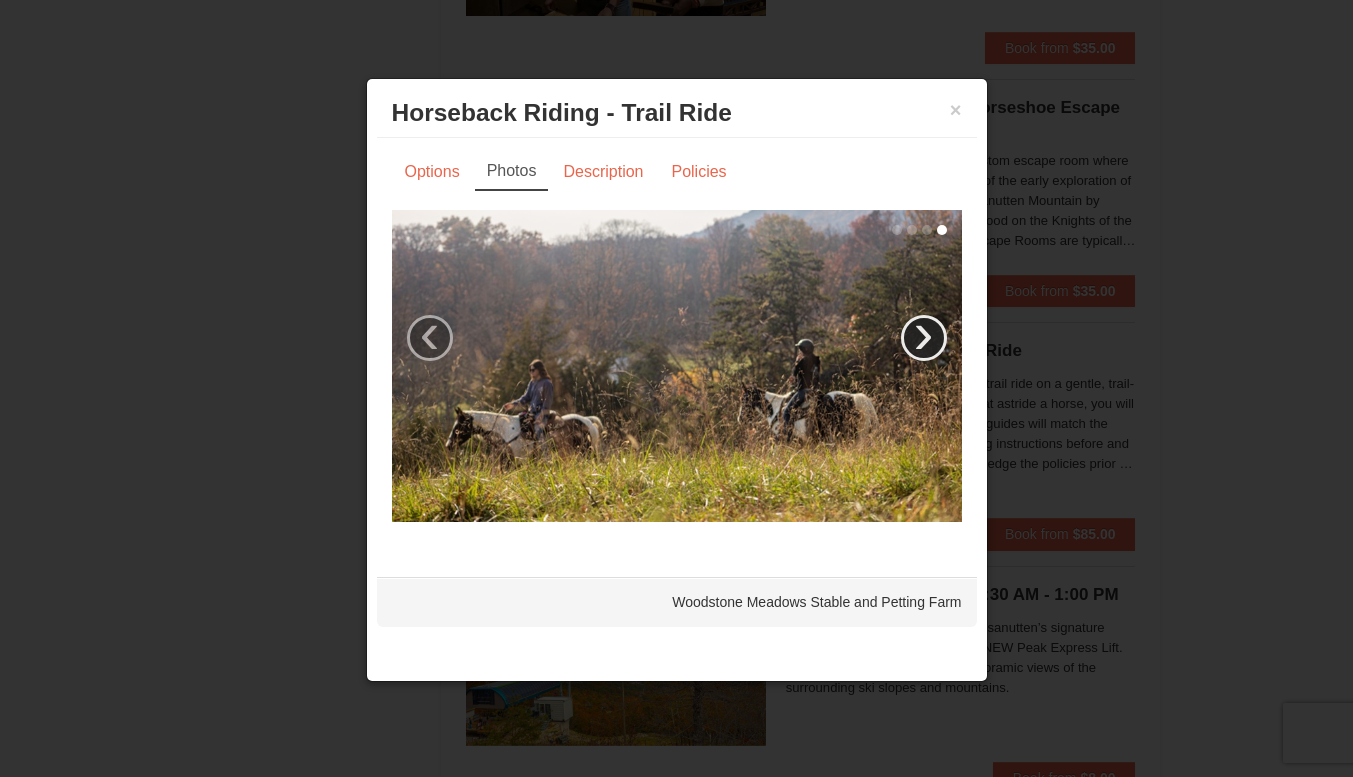 click on "›" at bounding box center [924, 338] 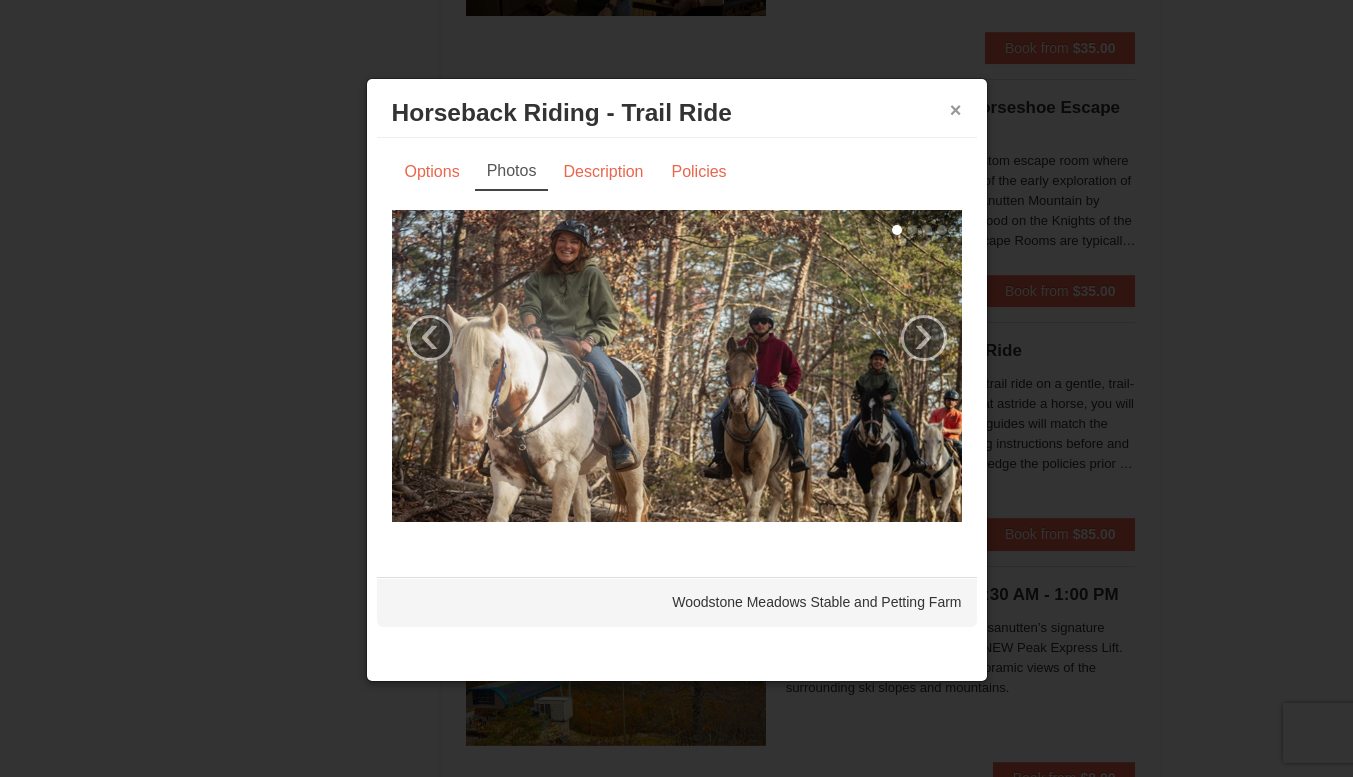 click on "×" at bounding box center [956, 110] 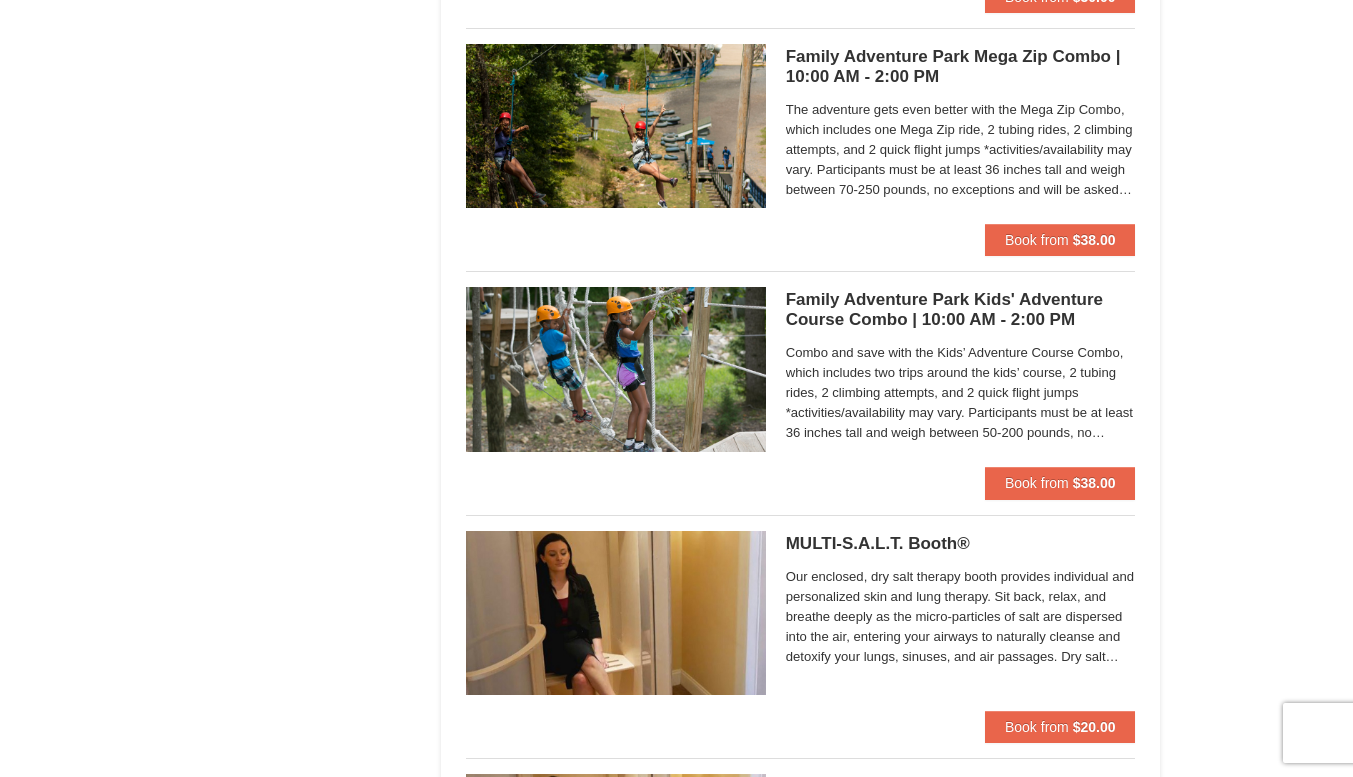 scroll, scrollTop: 4311, scrollLeft: 0, axis: vertical 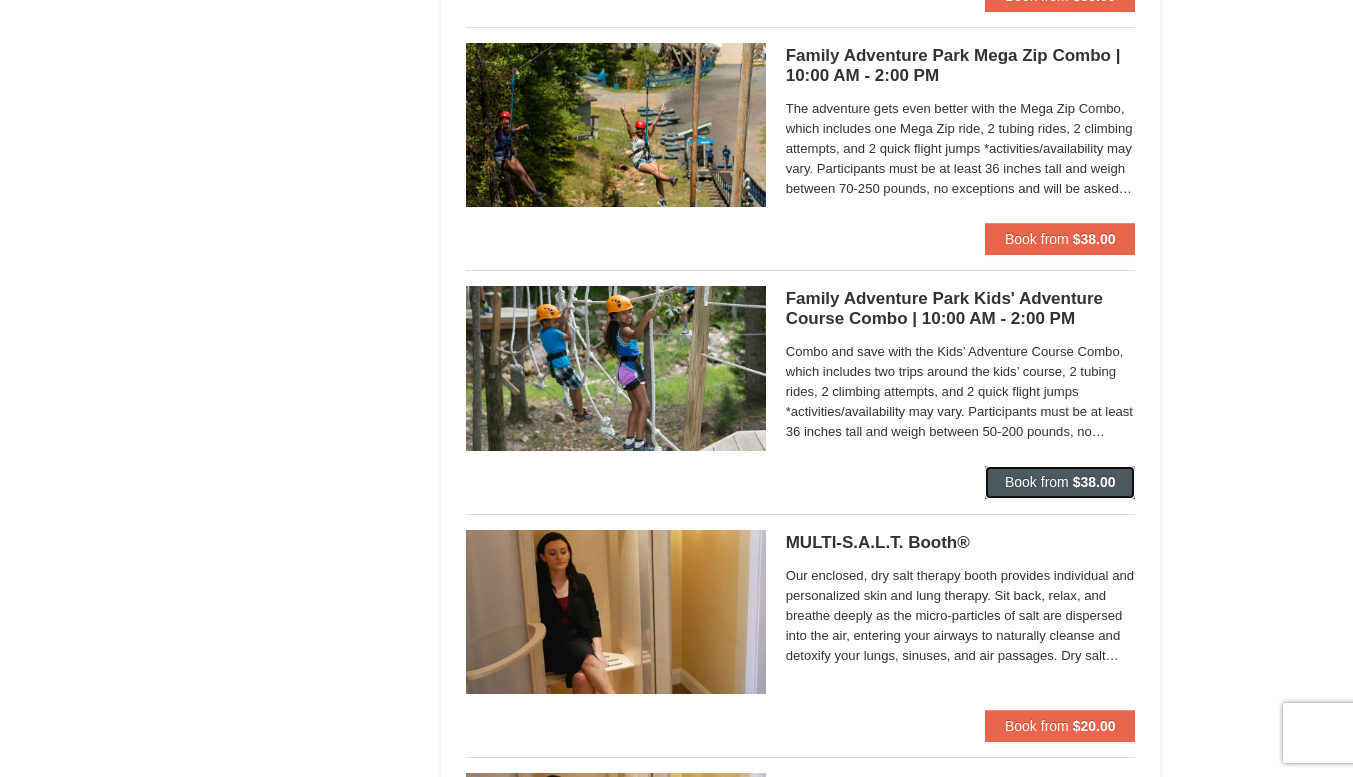 click on "Book from   $38.00" at bounding box center [1060, 482] 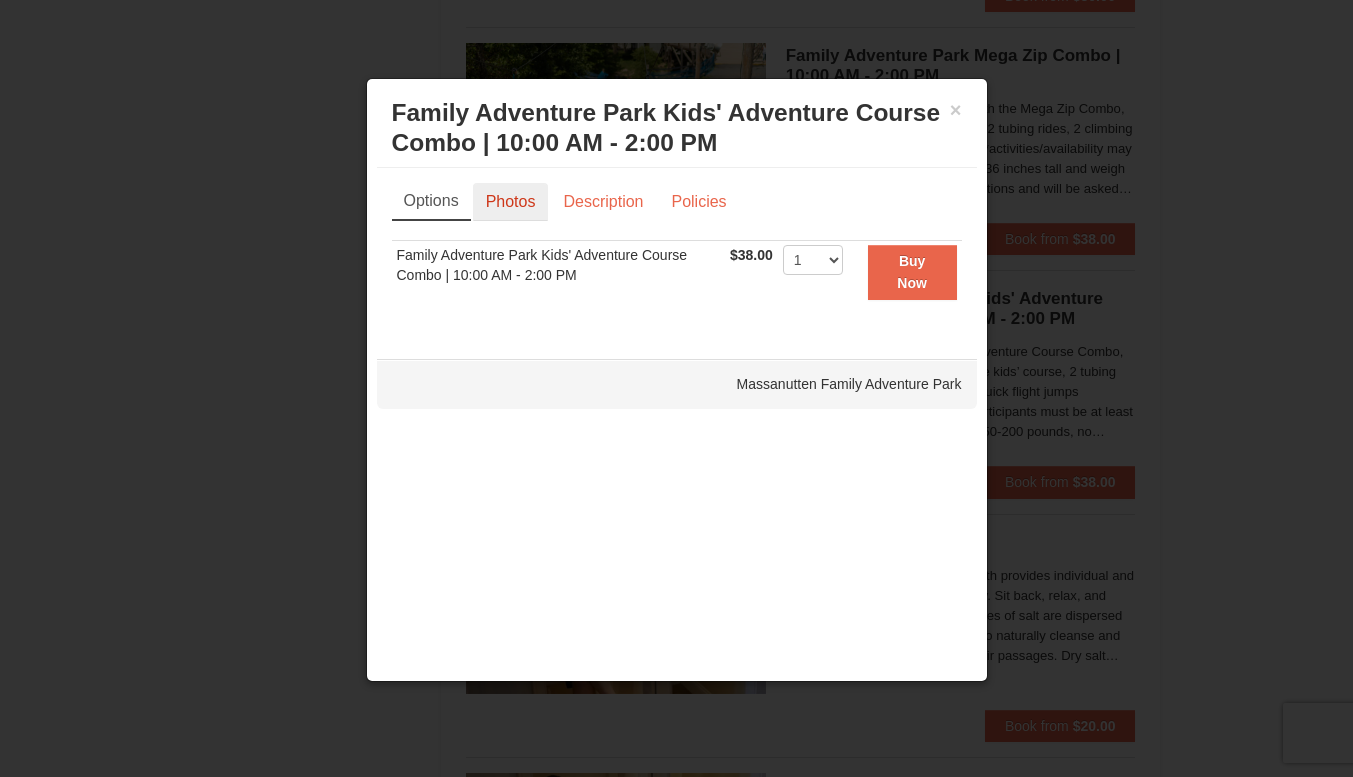 click on "Photos" at bounding box center (511, 202) 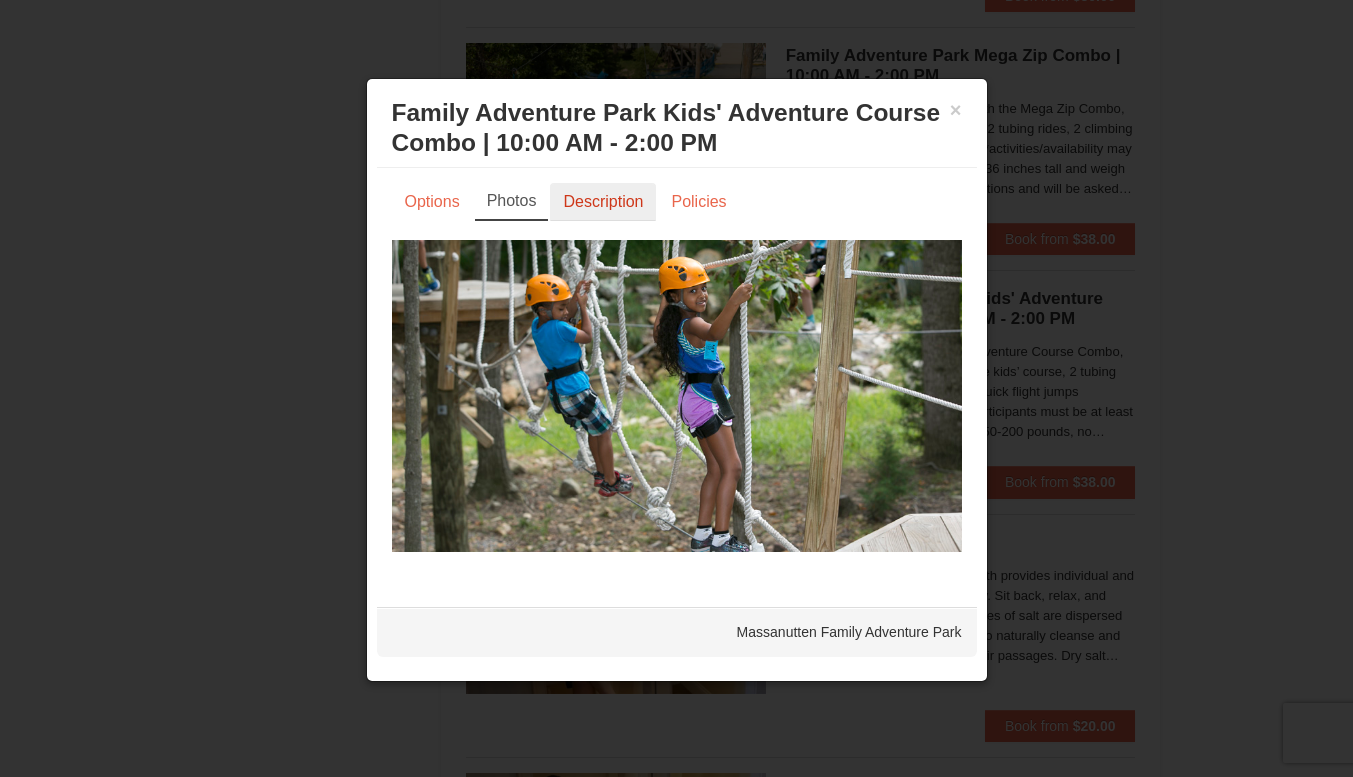 click on "Description" at bounding box center [603, 202] 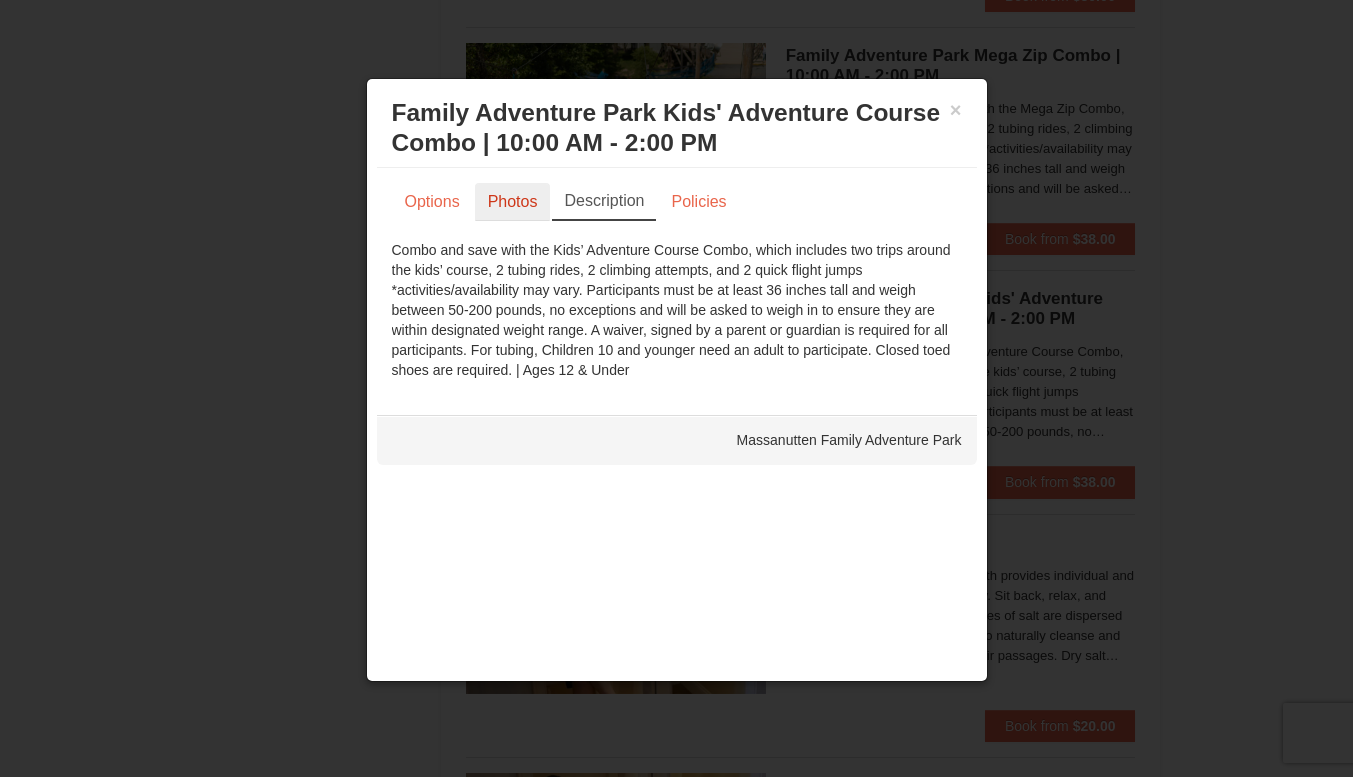 click on "Photos" at bounding box center (513, 202) 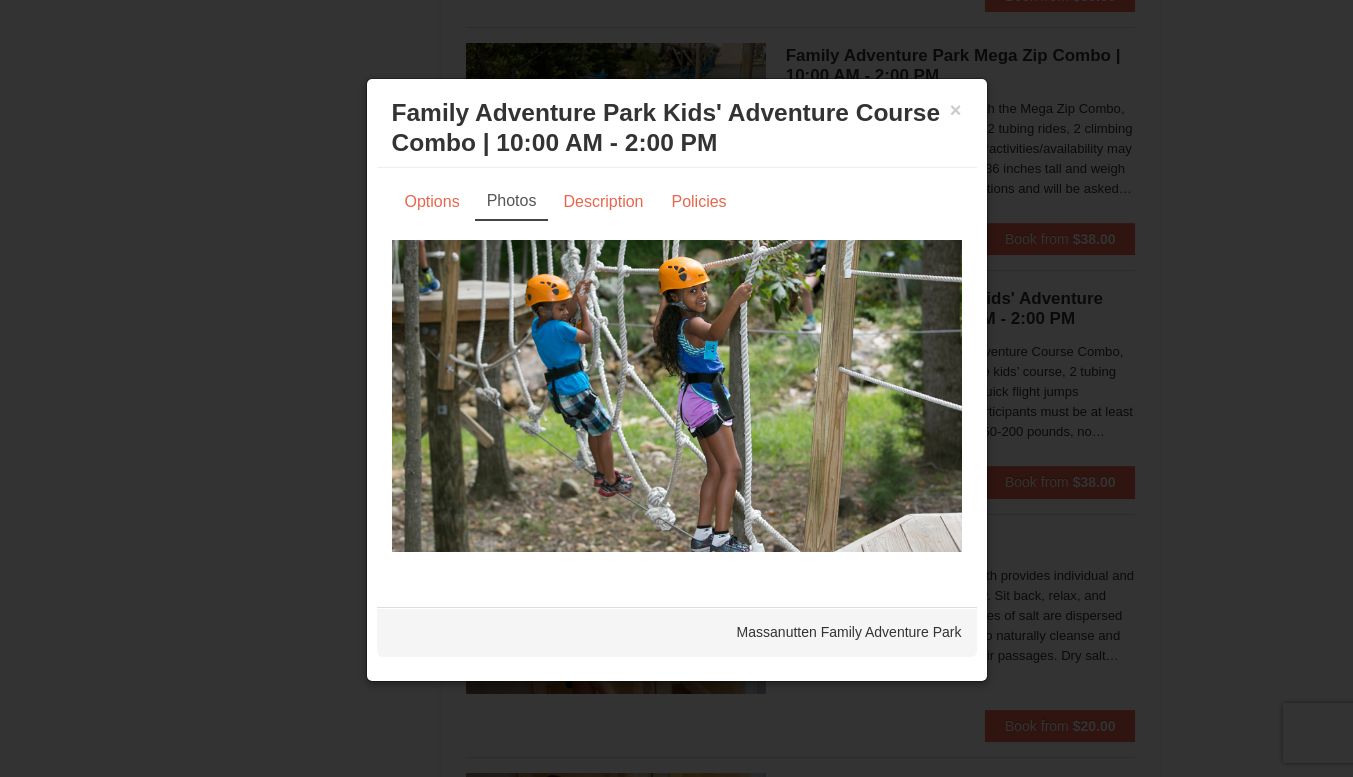 click at bounding box center [677, 396] 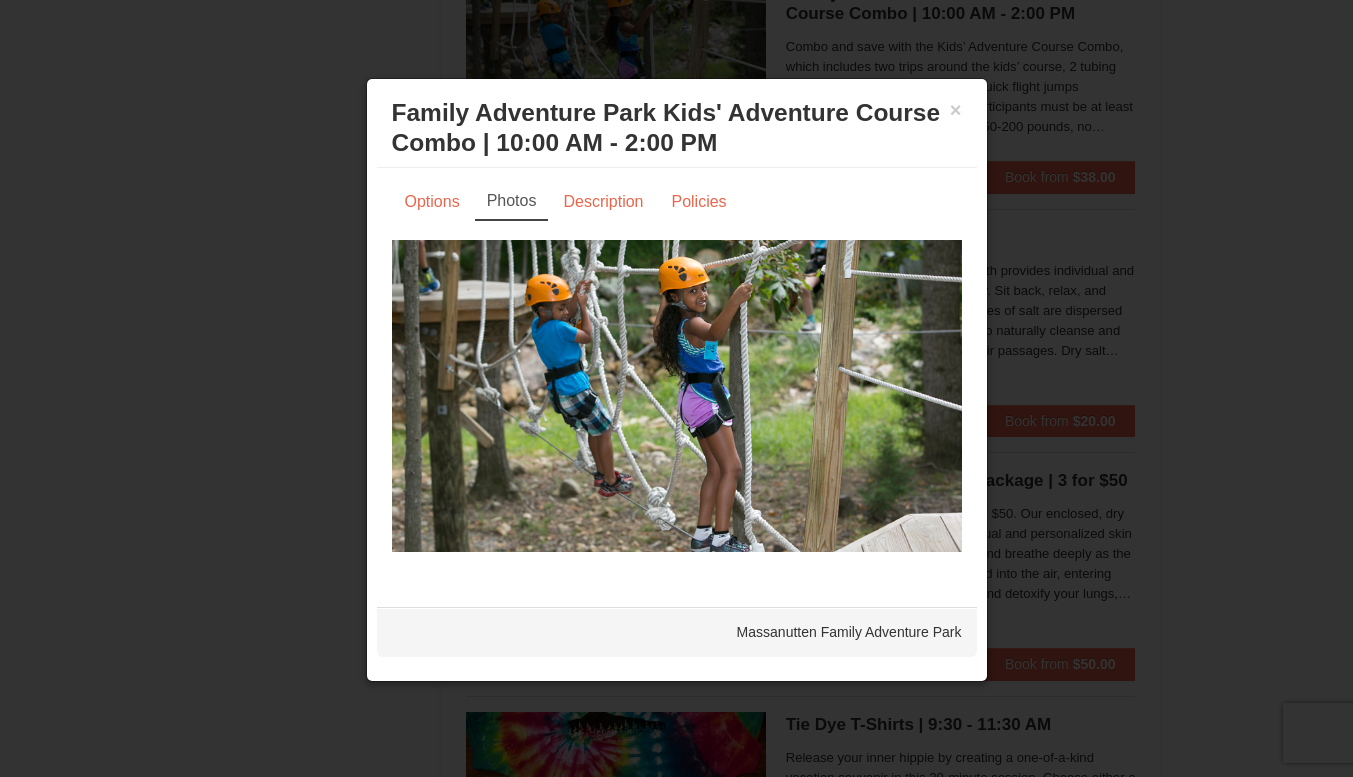 scroll, scrollTop: 4617, scrollLeft: 0, axis: vertical 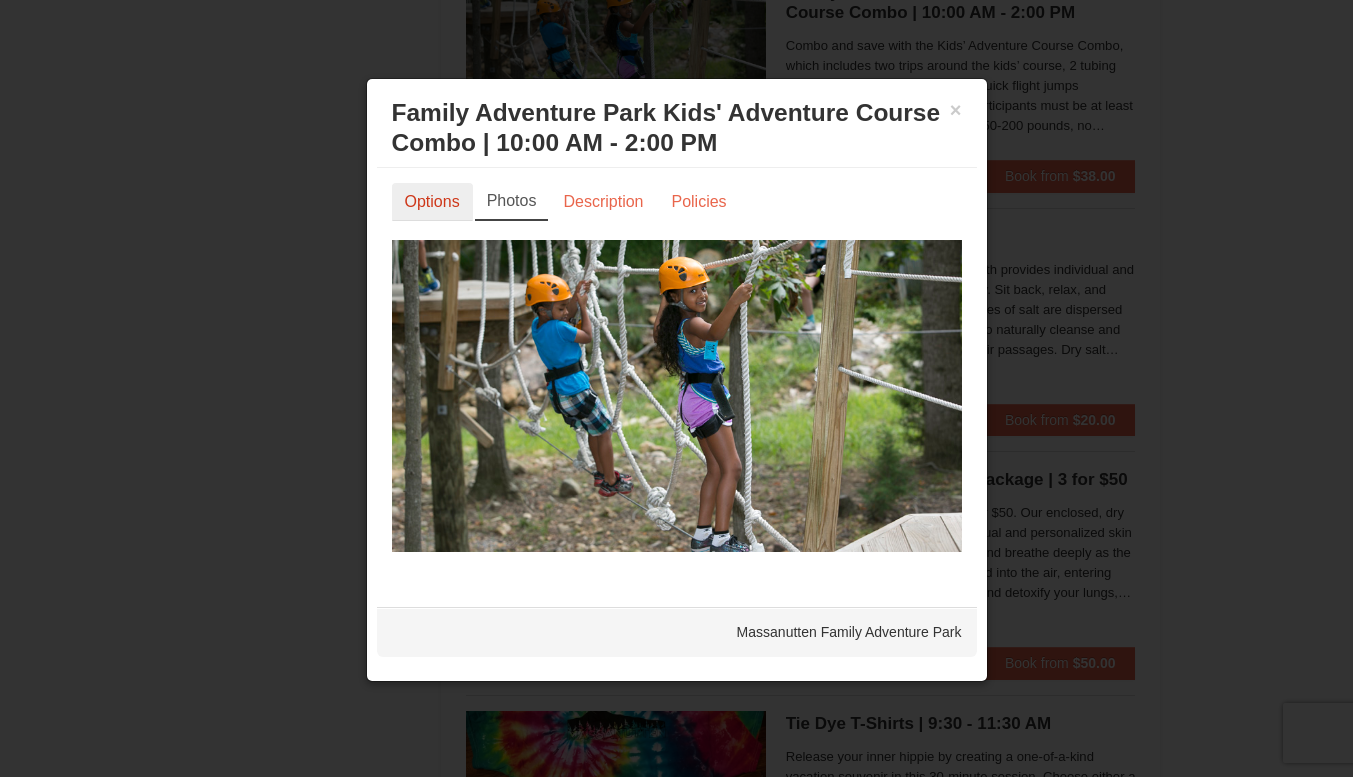 click on "Options" at bounding box center (432, 202) 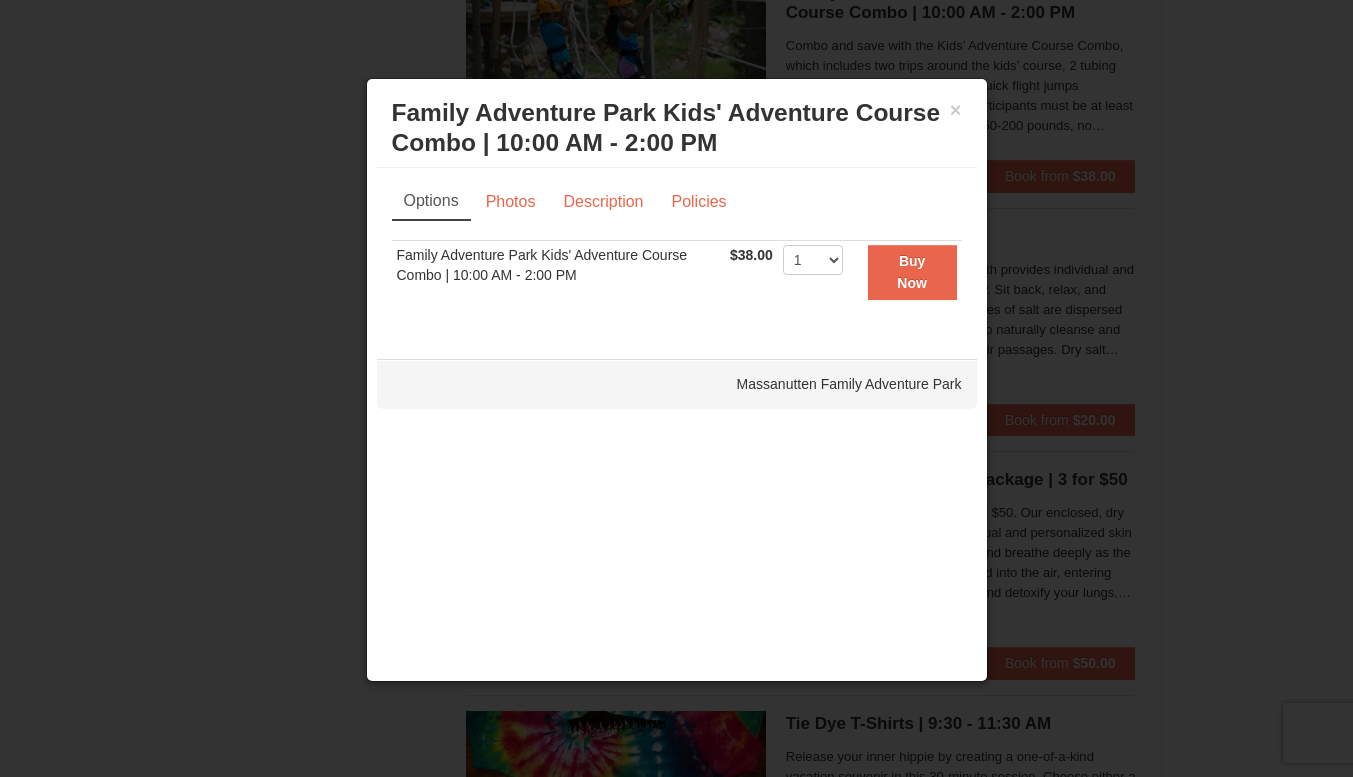 click at bounding box center (676, 388) 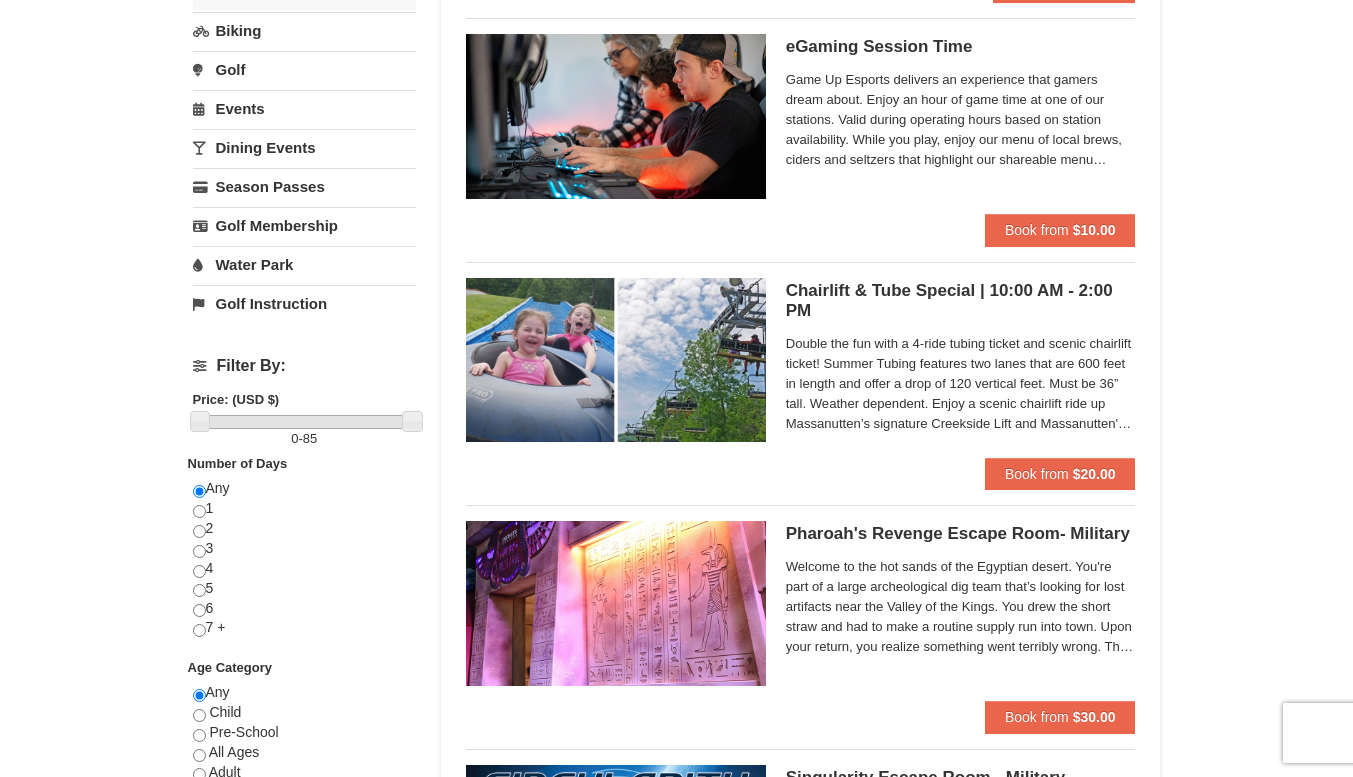 scroll, scrollTop: 427, scrollLeft: 0, axis: vertical 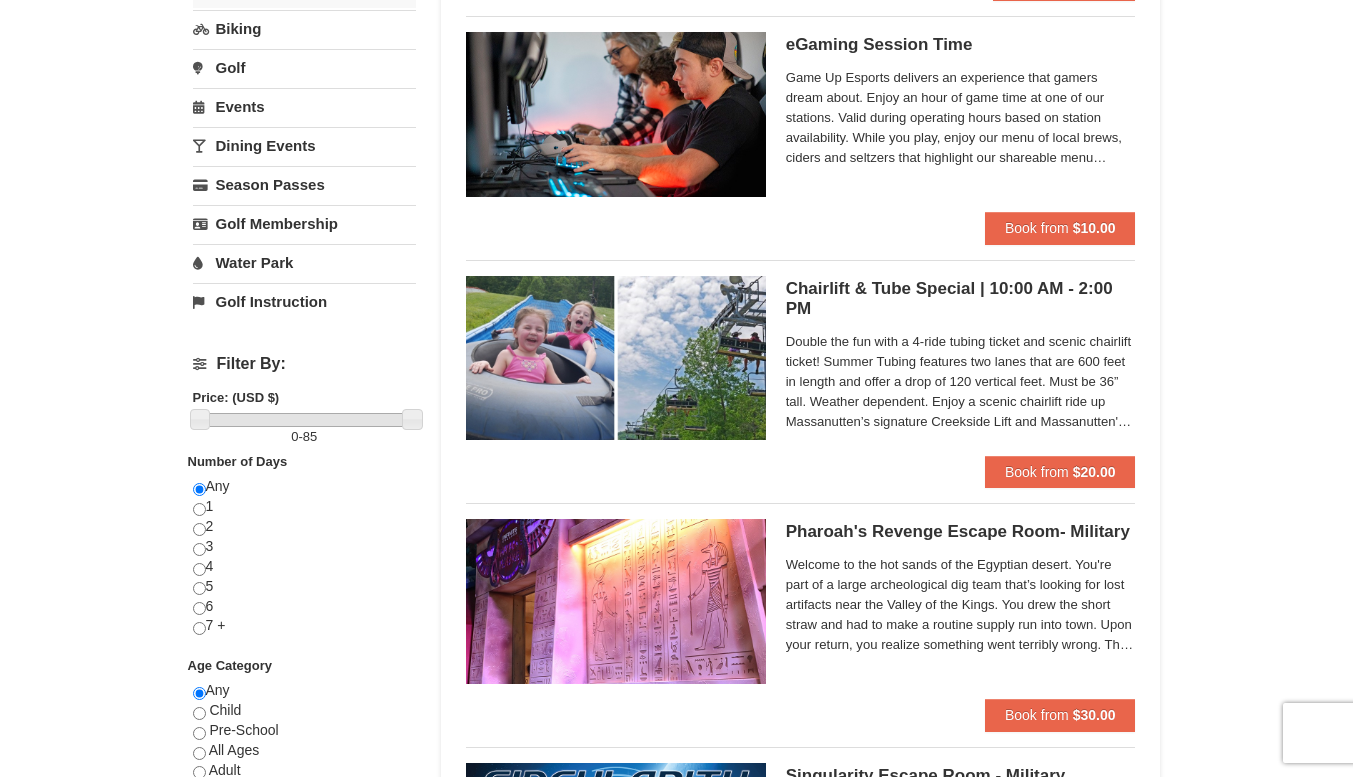 click on "Water Park" at bounding box center [304, 262] 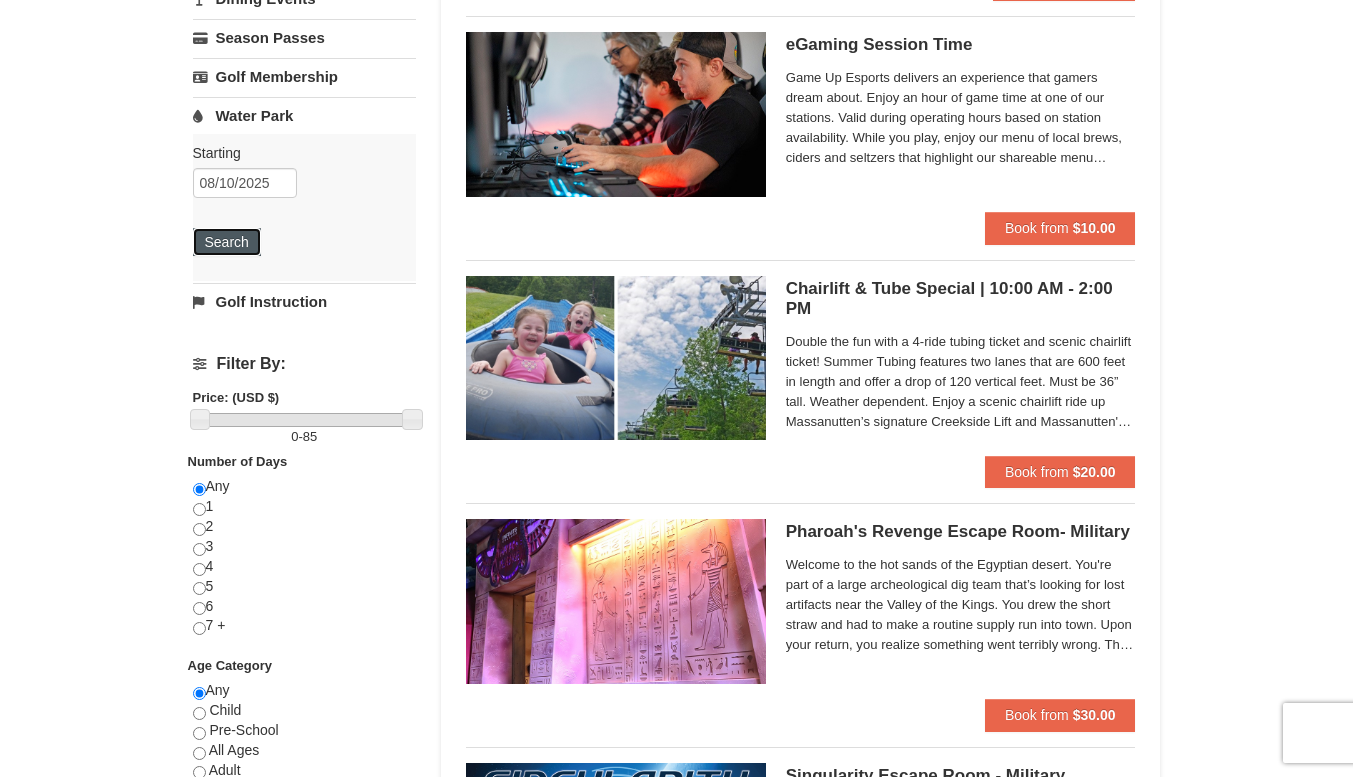 click on "Search" at bounding box center [227, 242] 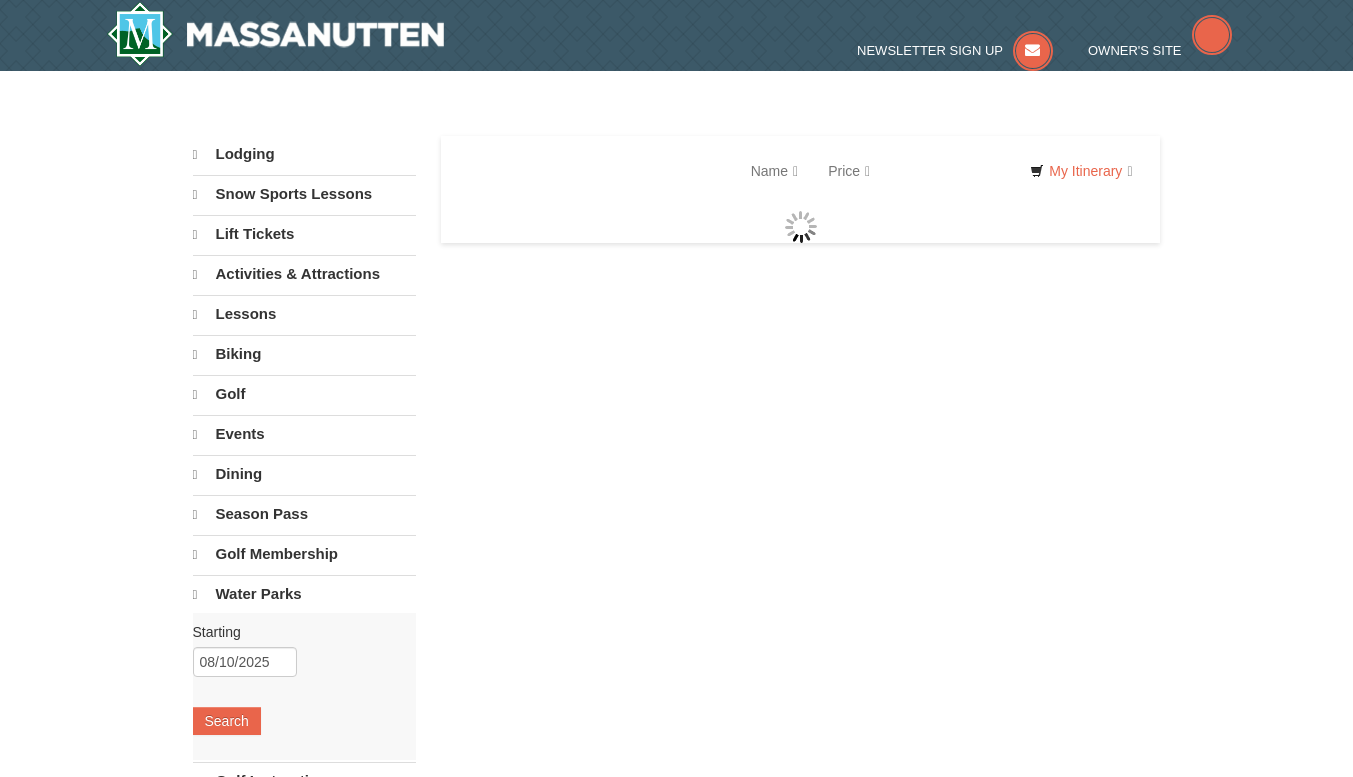 scroll, scrollTop: 0, scrollLeft: 0, axis: both 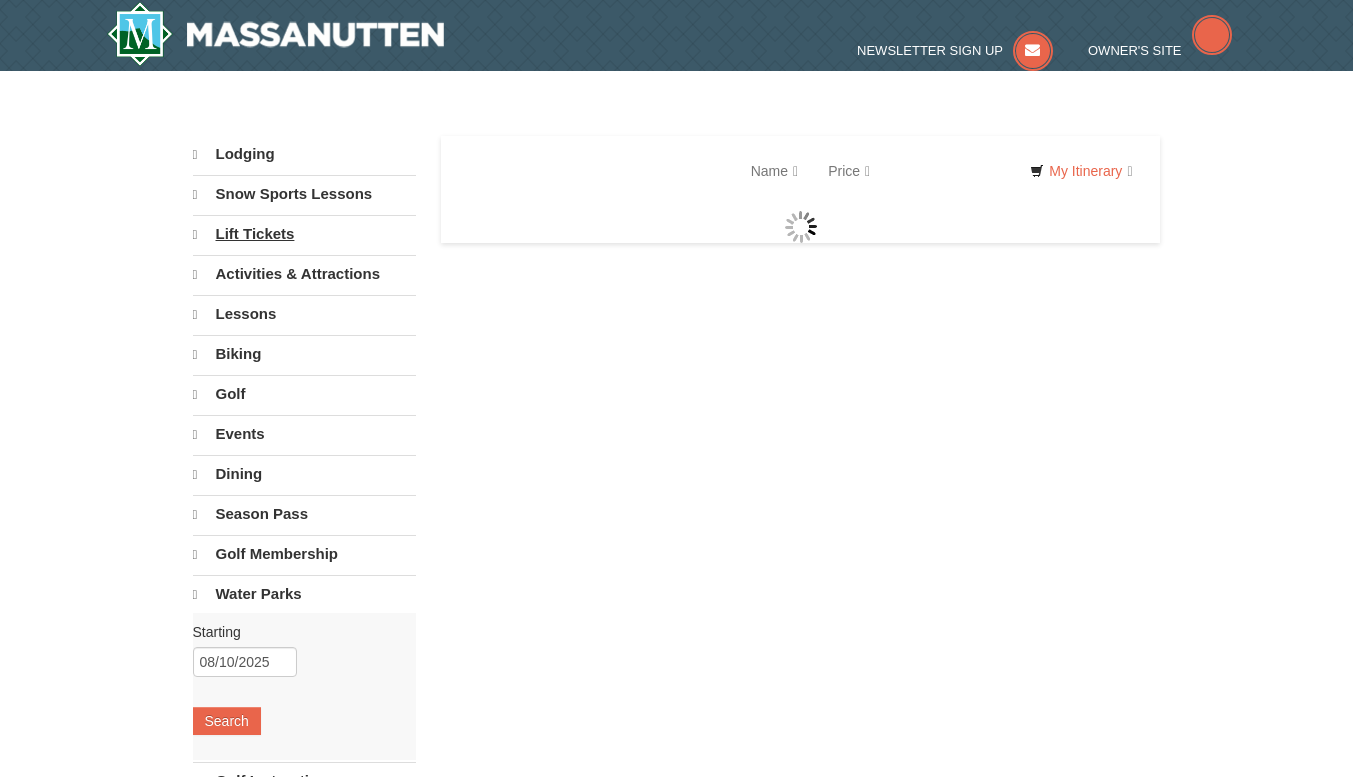 select on "8" 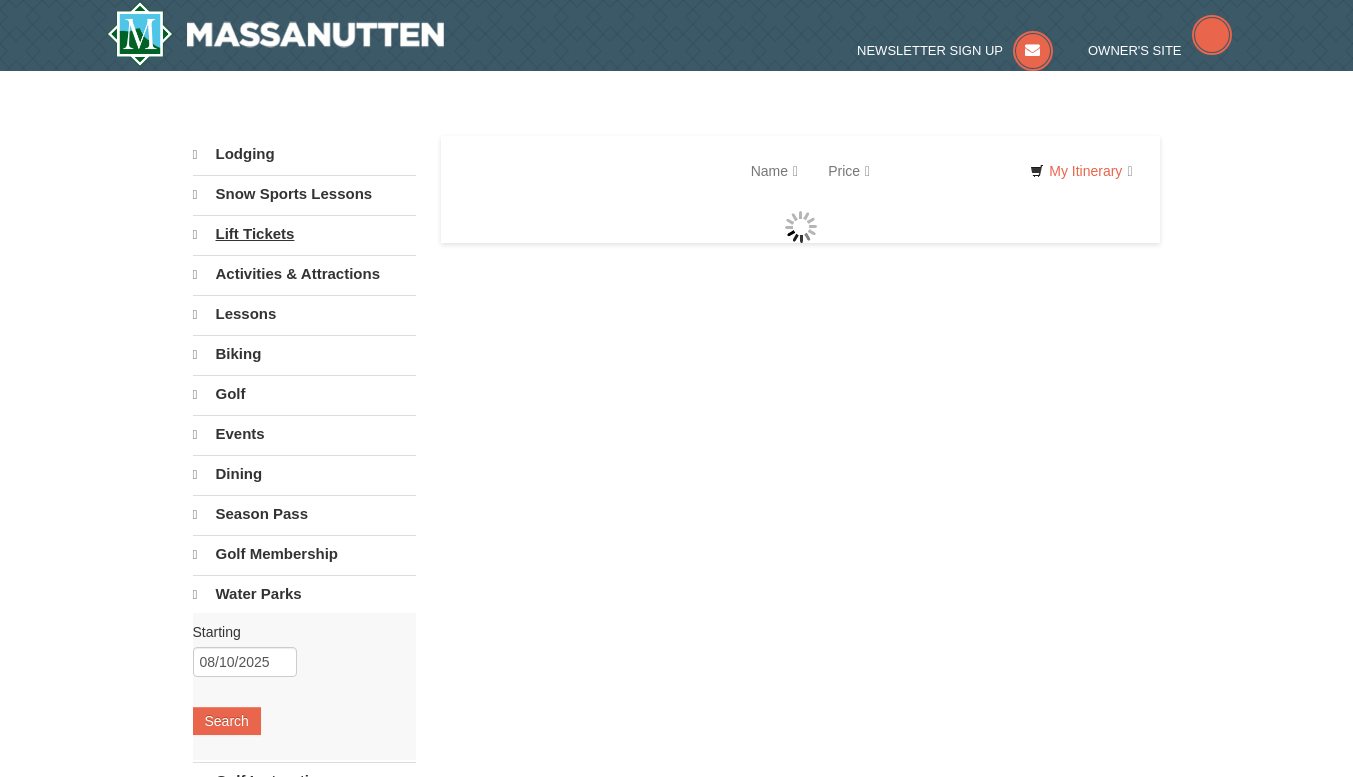 select on "8" 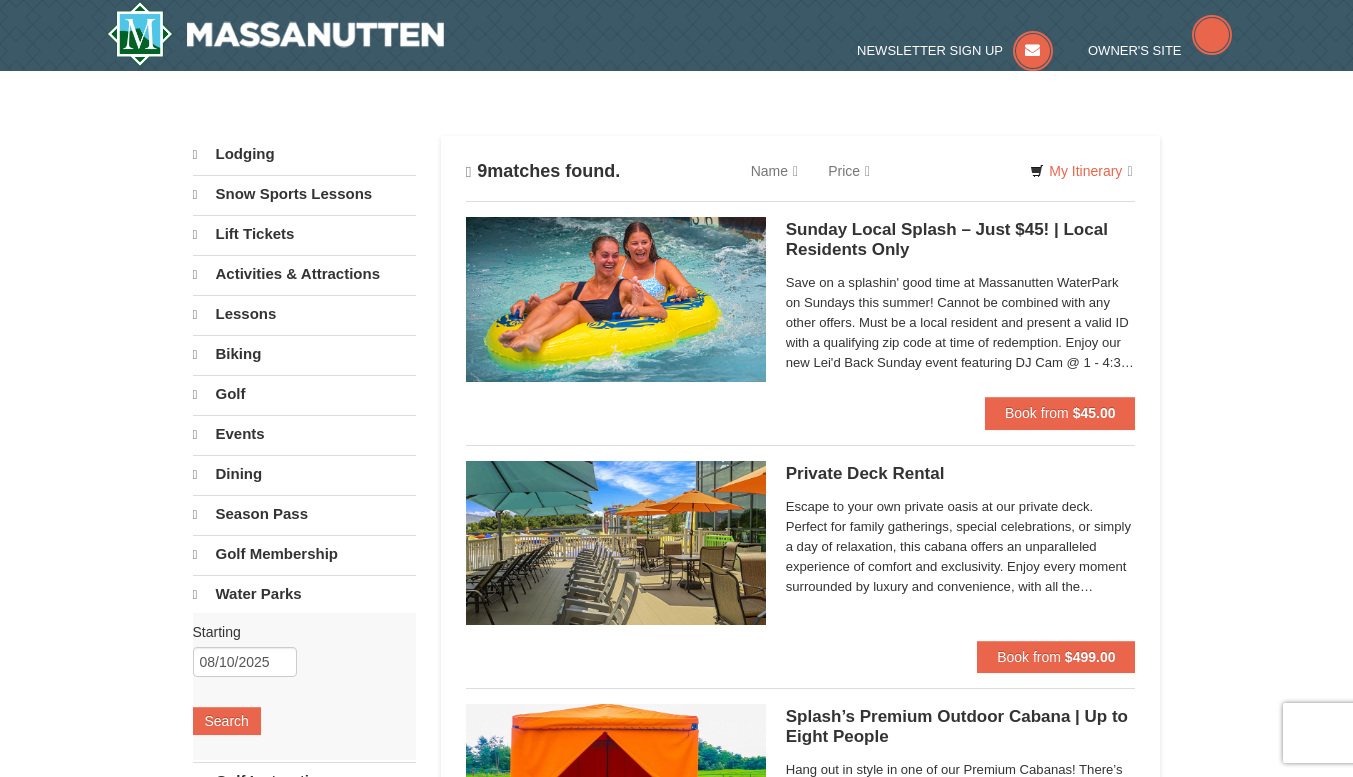 scroll, scrollTop: 0, scrollLeft: 0, axis: both 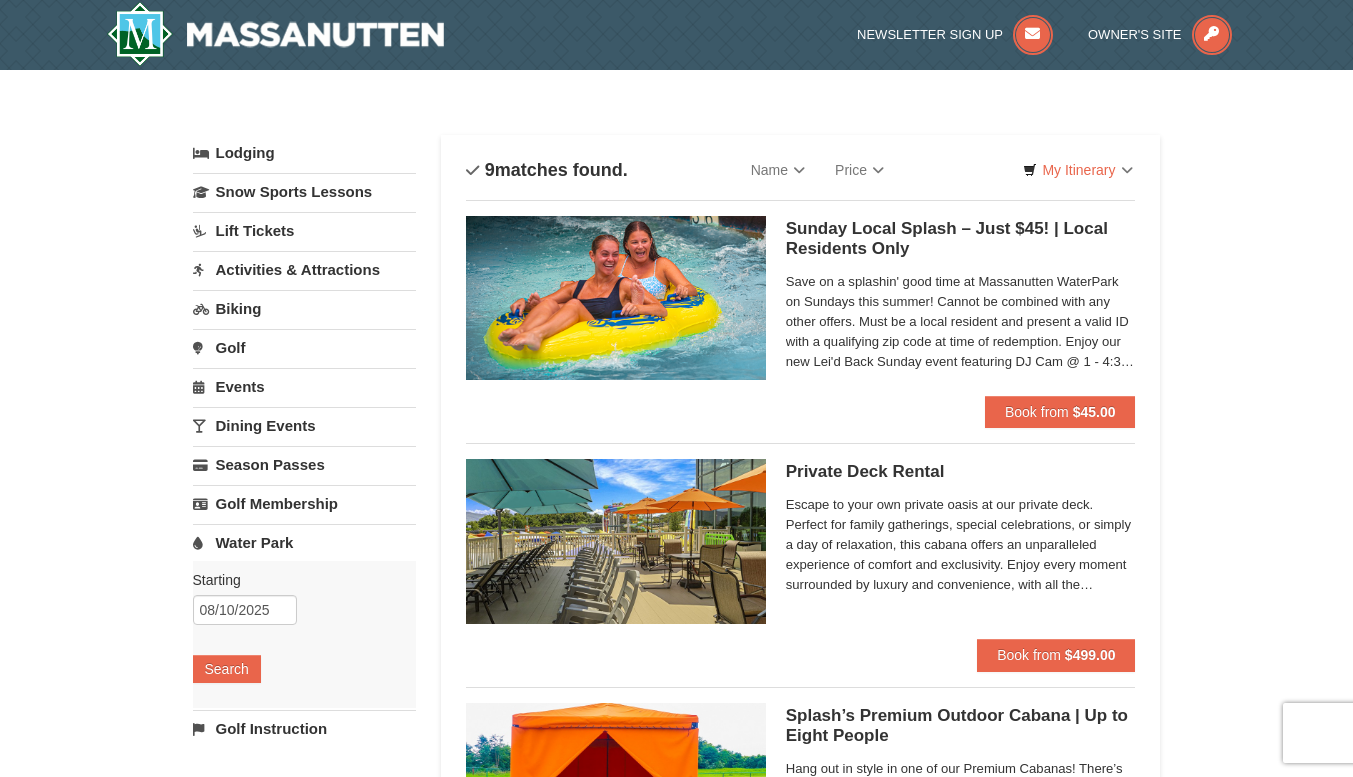 click on "×
Categories
List
Filter
My Itinerary
Questions?  [PHONE]
Lodging
Arrival Please format dates MM/DD/YYYY Please format dates MM/DD/YYYY
[DATE]
Departure Please format dates MM/DD/YYYY Please format dates MM/DD/YYYY
[DATE]
2 0" at bounding box center [676, 1258] 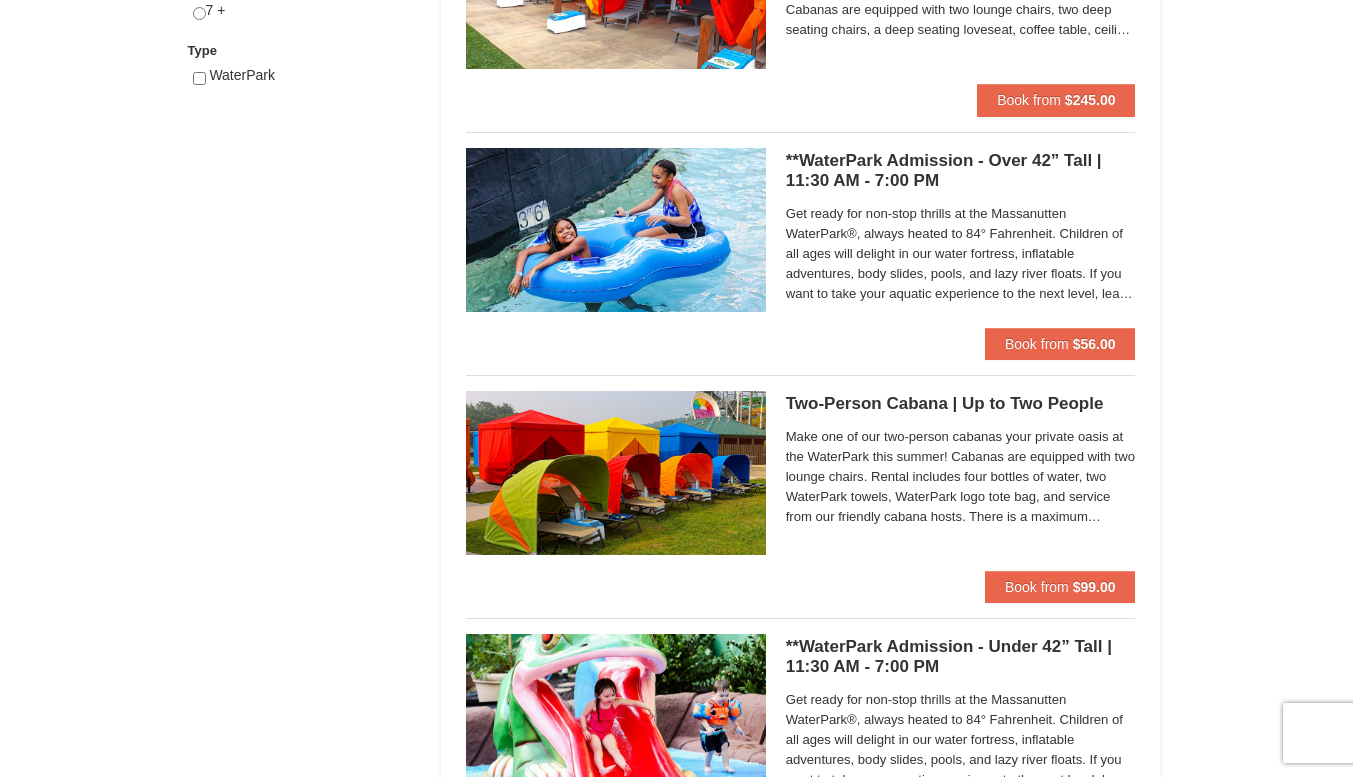 scroll, scrollTop: 1043, scrollLeft: 0, axis: vertical 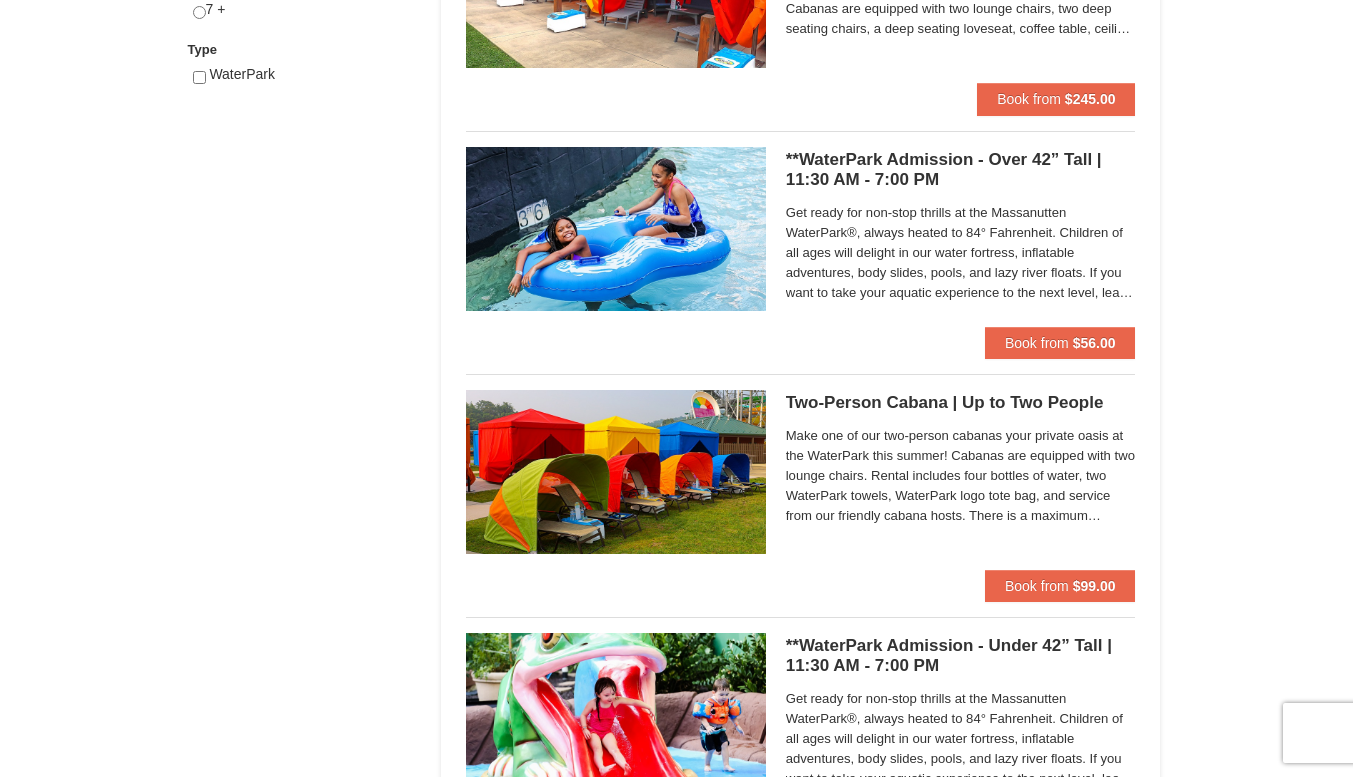 click on "×
Categories
List
Filter
My Itinerary
Questions?  [PHONE]
Lodging
Arrival Please format dates MM/DD/YYYY Please format dates MM/DD/YYYY
[DATE]
Departure Please format dates MM/DD/YYYY Please format dates MM/DD/YYYY
[DATE]
2 0" at bounding box center [676, 215] 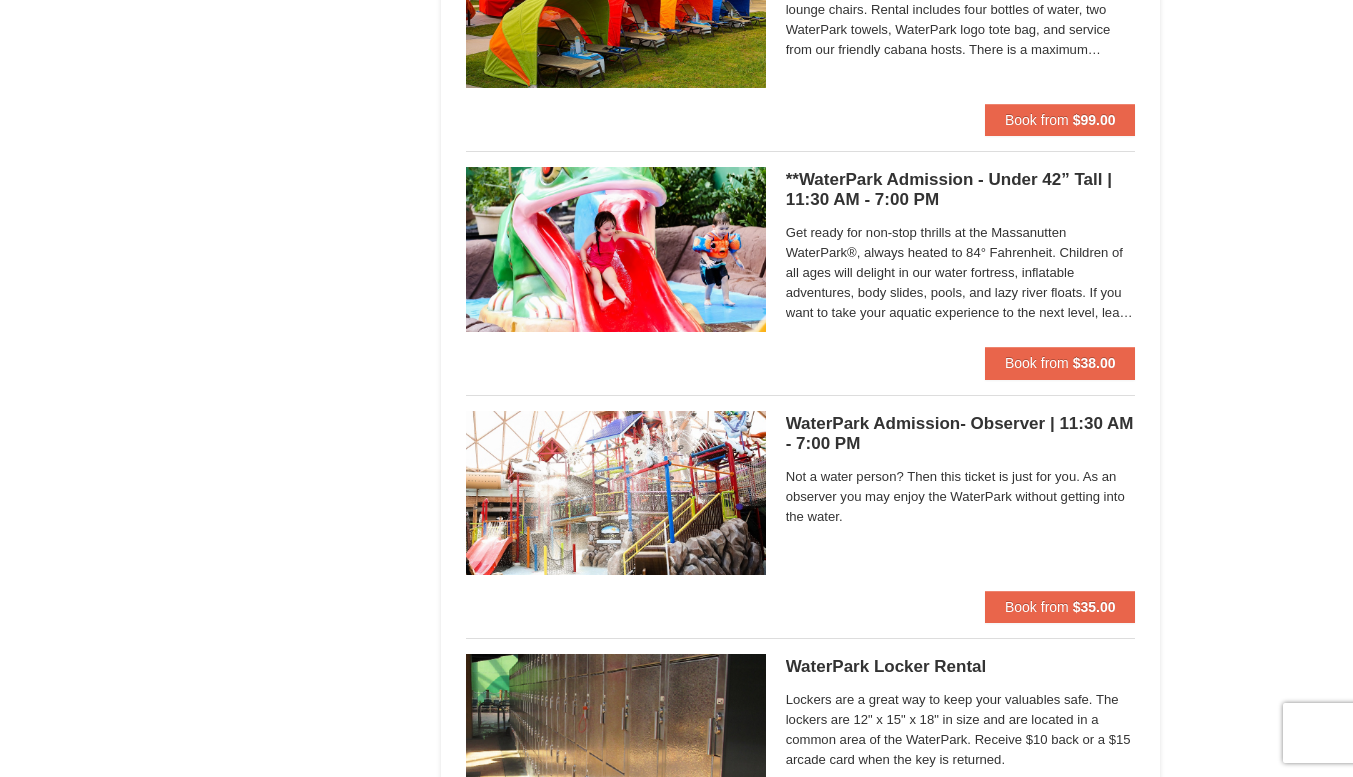 scroll, scrollTop: 1510, scrollLeft: 0, axis: vertical 